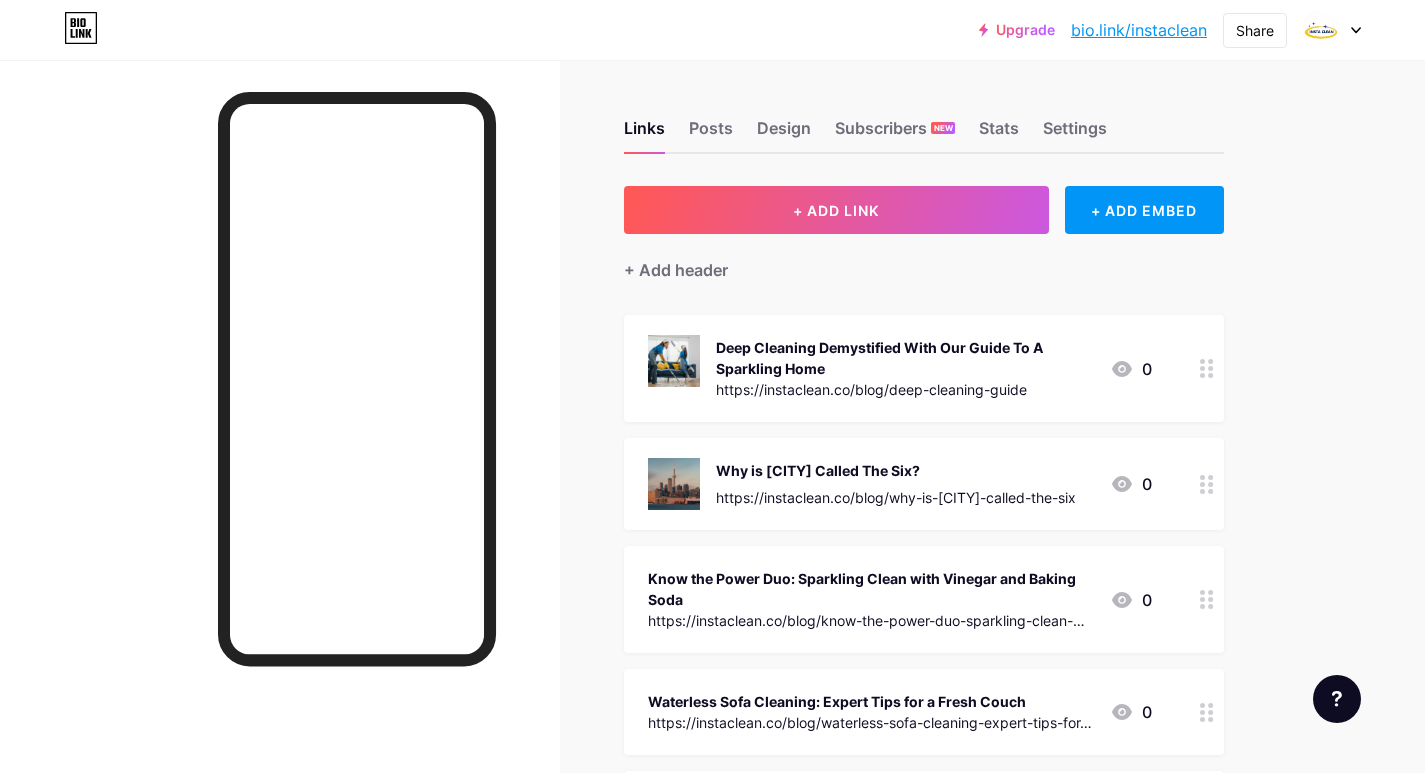 scroll, scrollTop: 0, scrollLeft: 0, axis: both 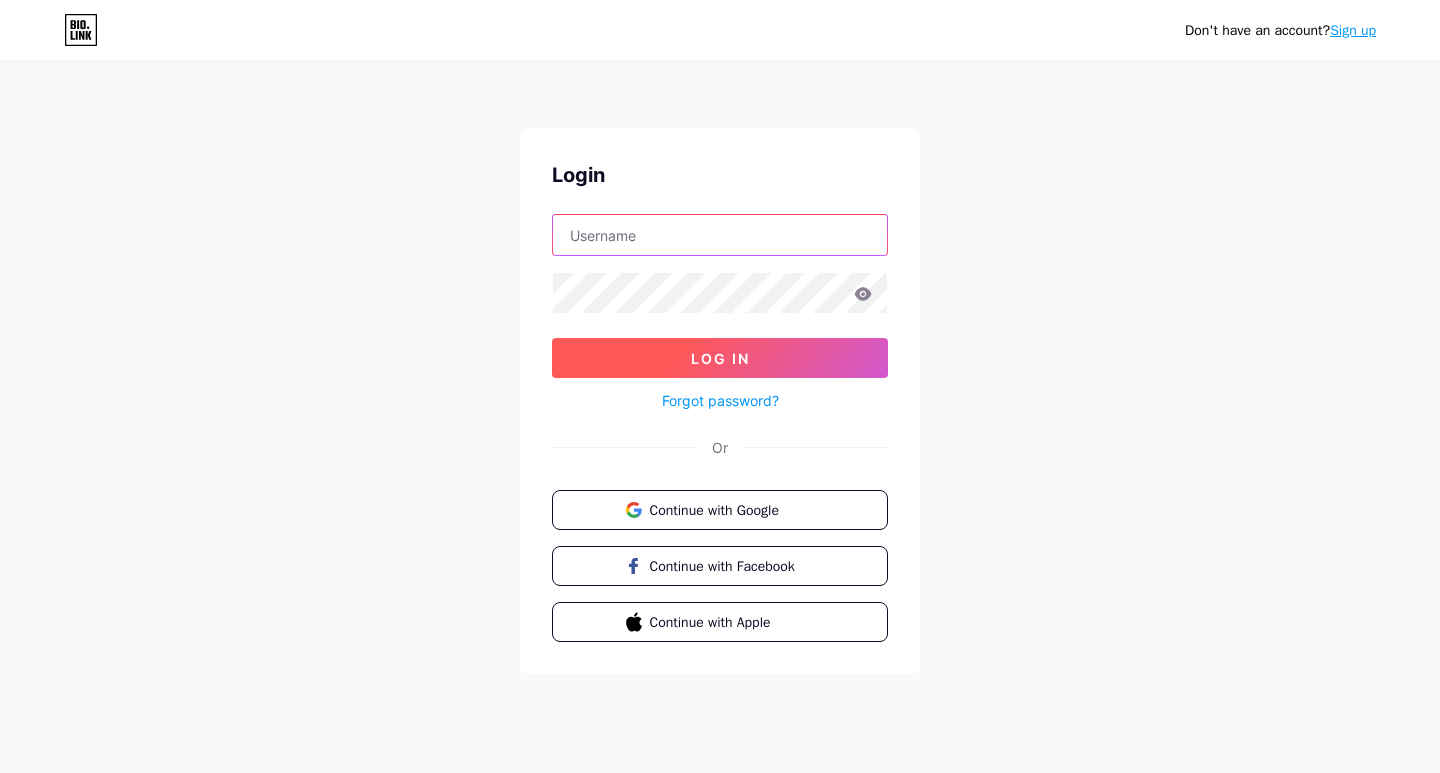 type on "[EMAIL]" 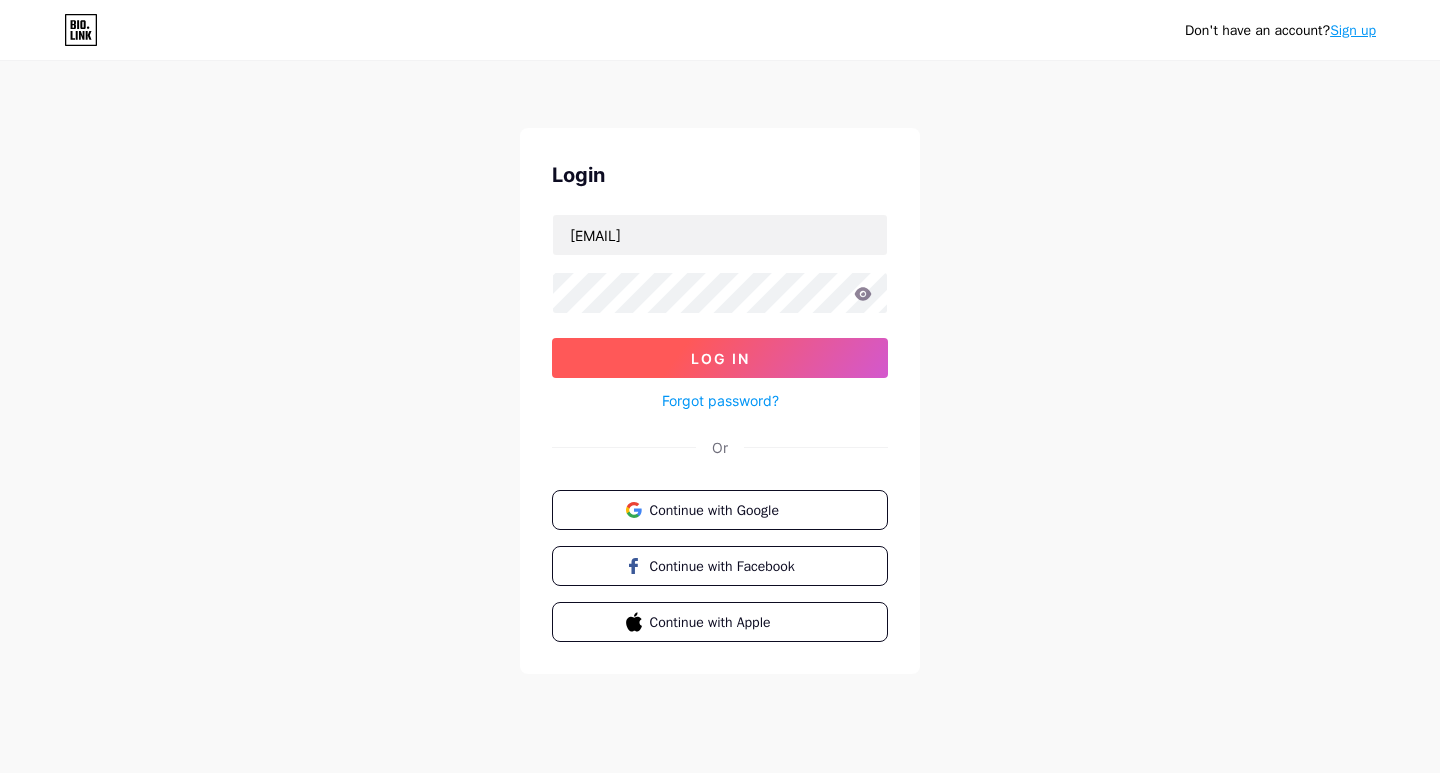 click on "Log In" at bounding box center (720, 358) 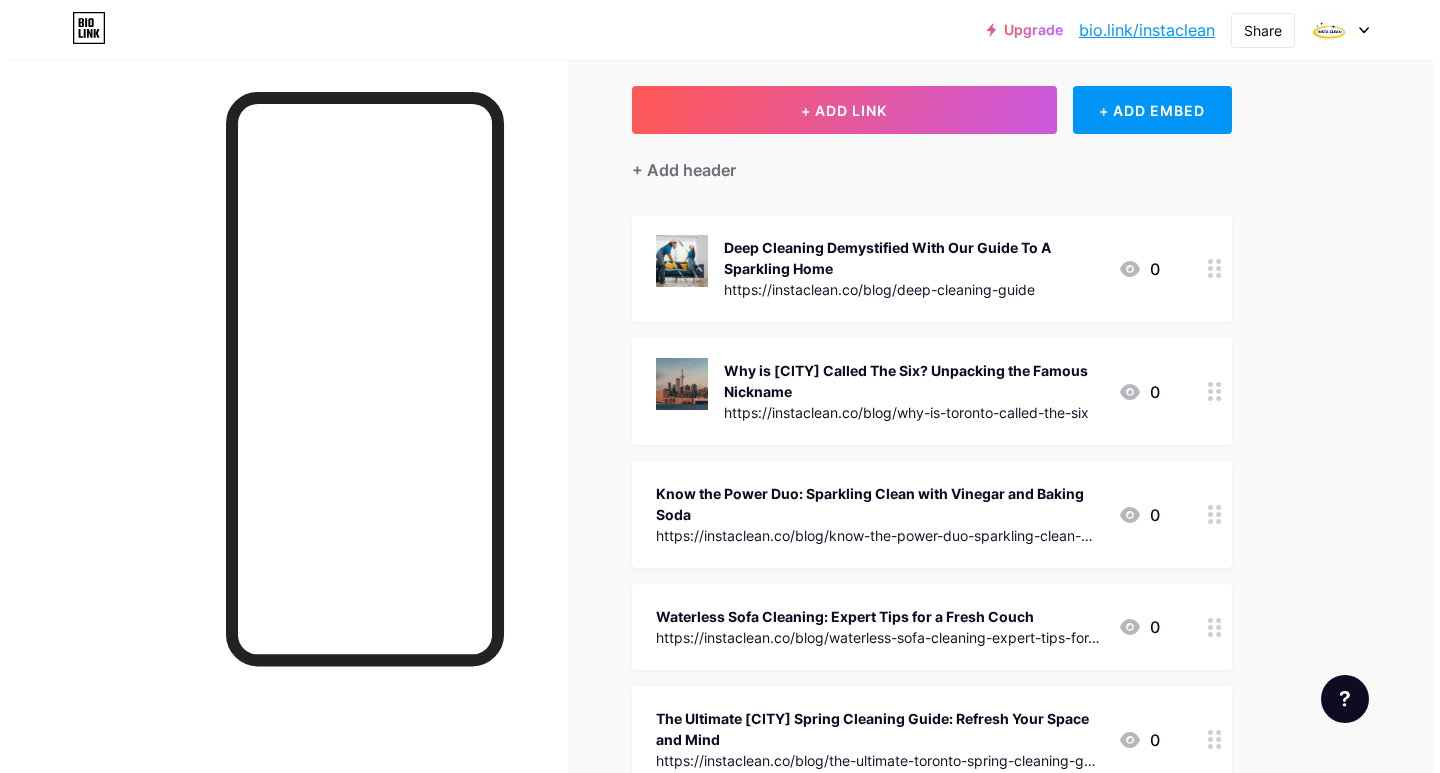 scroll, scrollTop: 0, scrollLeft: 0, axis: both 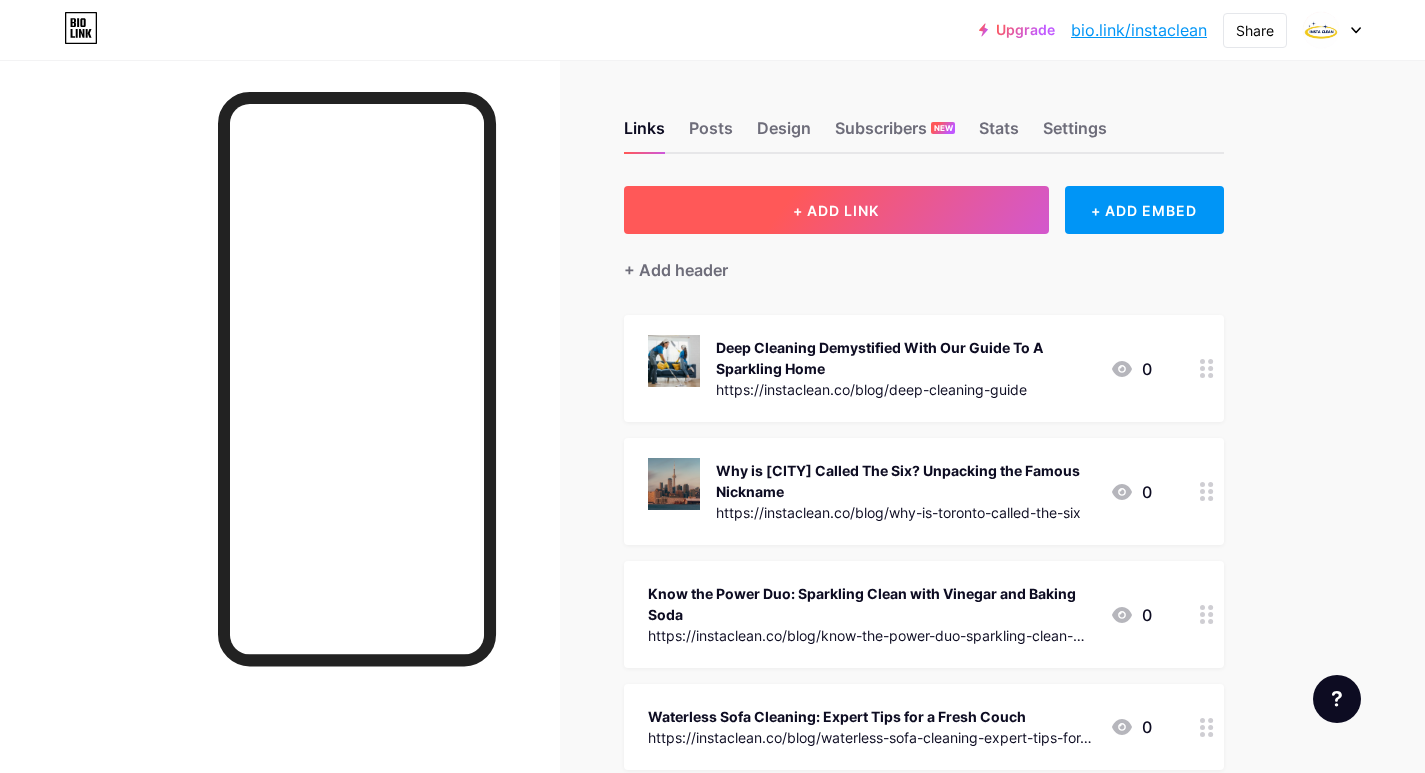 click on "+ ADD LINK" at bounding box center (836, 210) 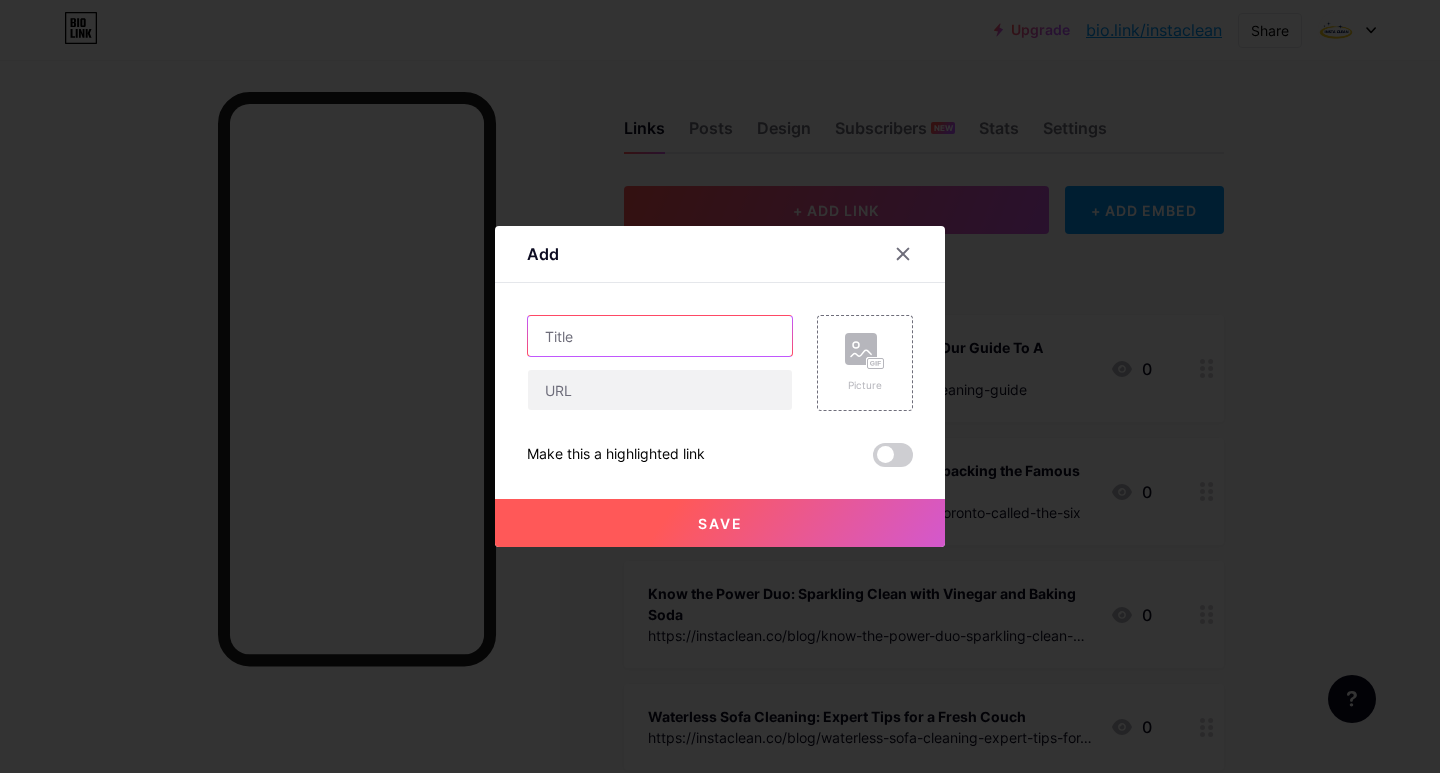 click at bounding box center [660, 336] 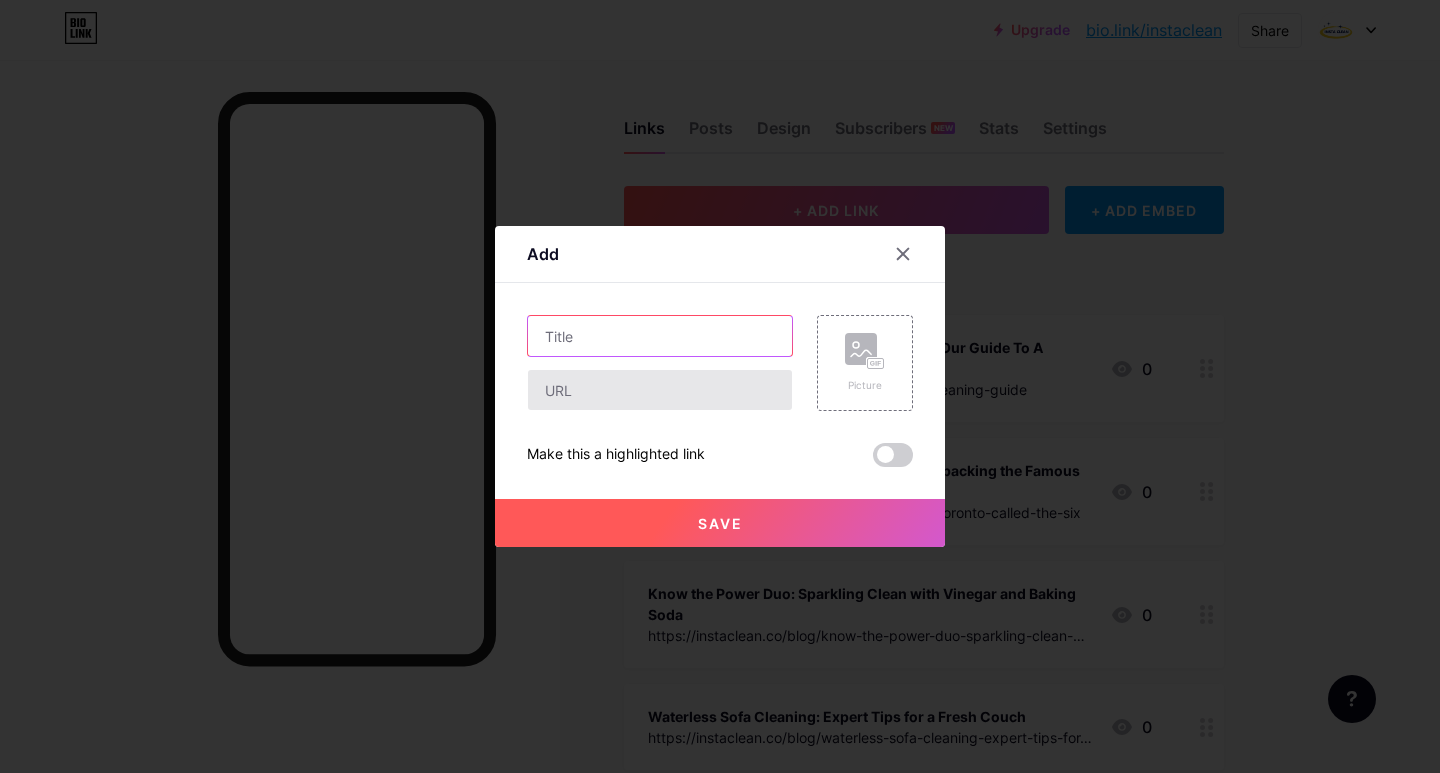 paste on "Towering Tales: 12 Amazing Facts About the CN Tower" 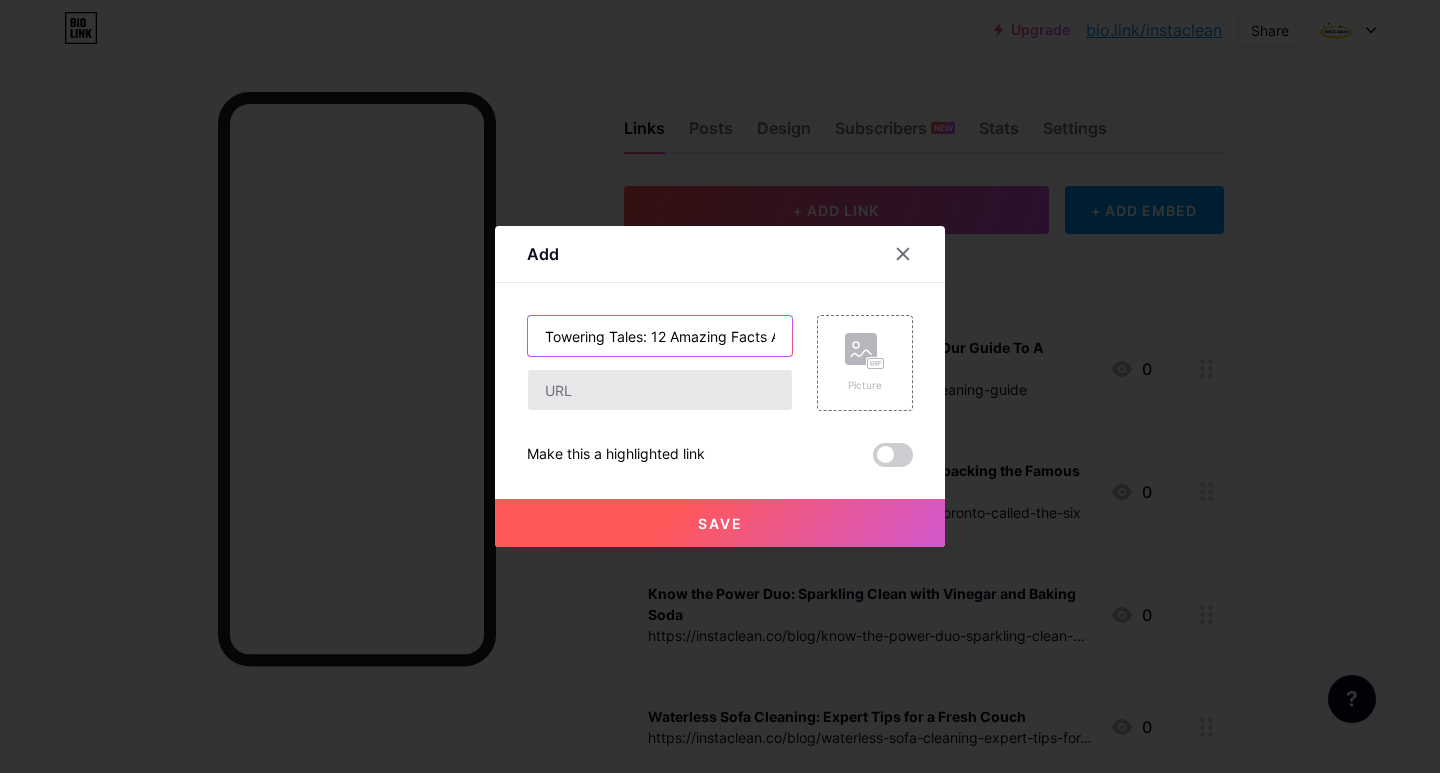 scroll, scrollTop: 0, scrollLeft: 131, axis: horizontal 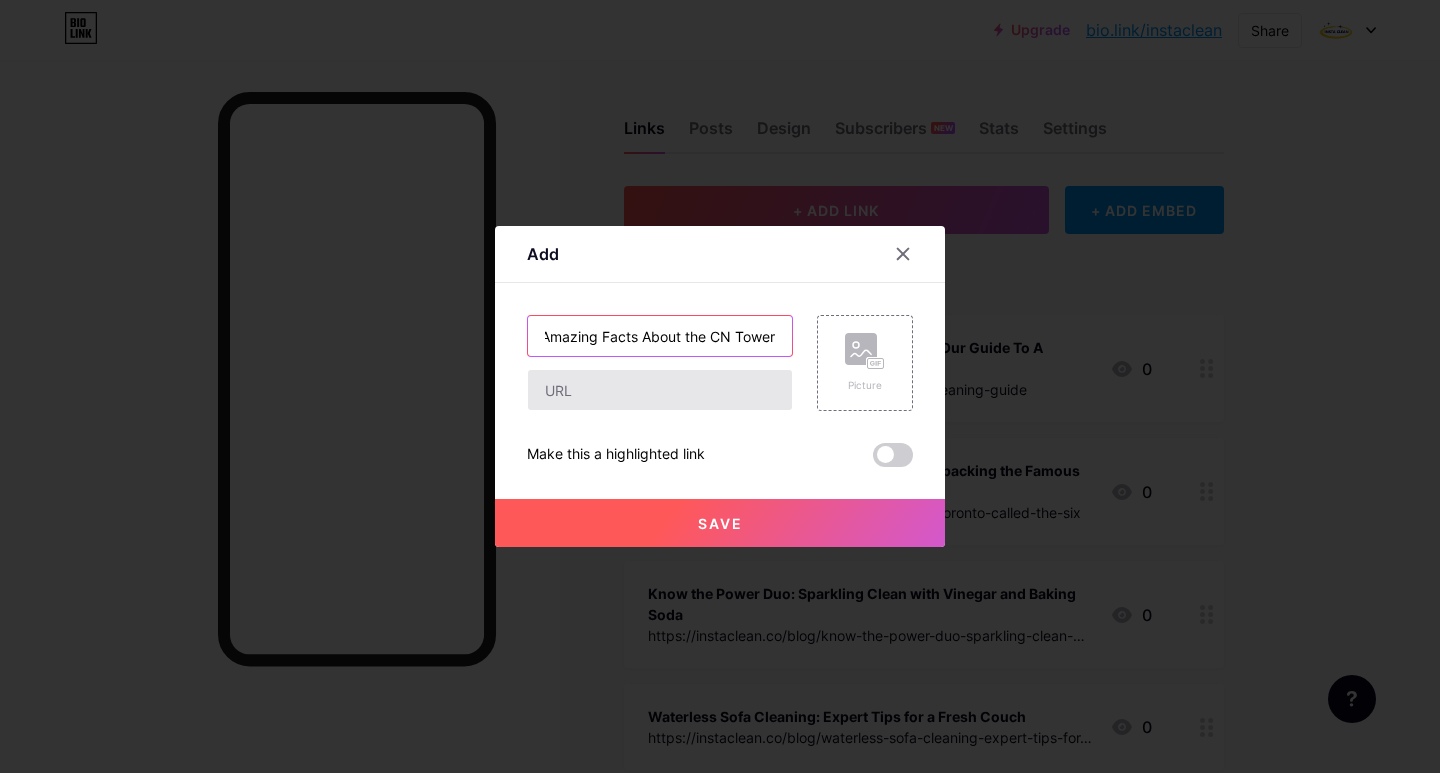 type on "Towering Tales: 12 Amazing Facts About the CN Tower" 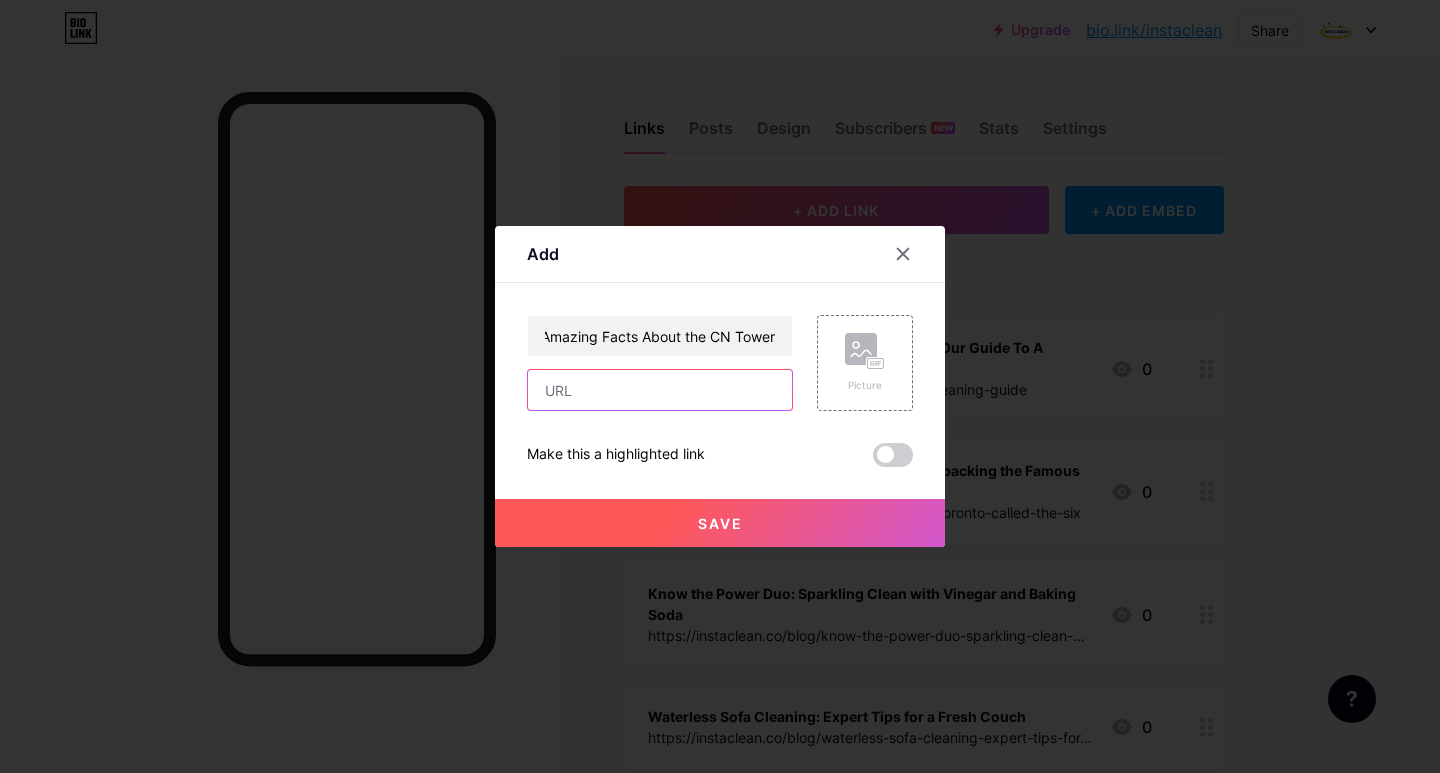 scroll, scrollTop: 0, scrollLeft: 0, axis: both 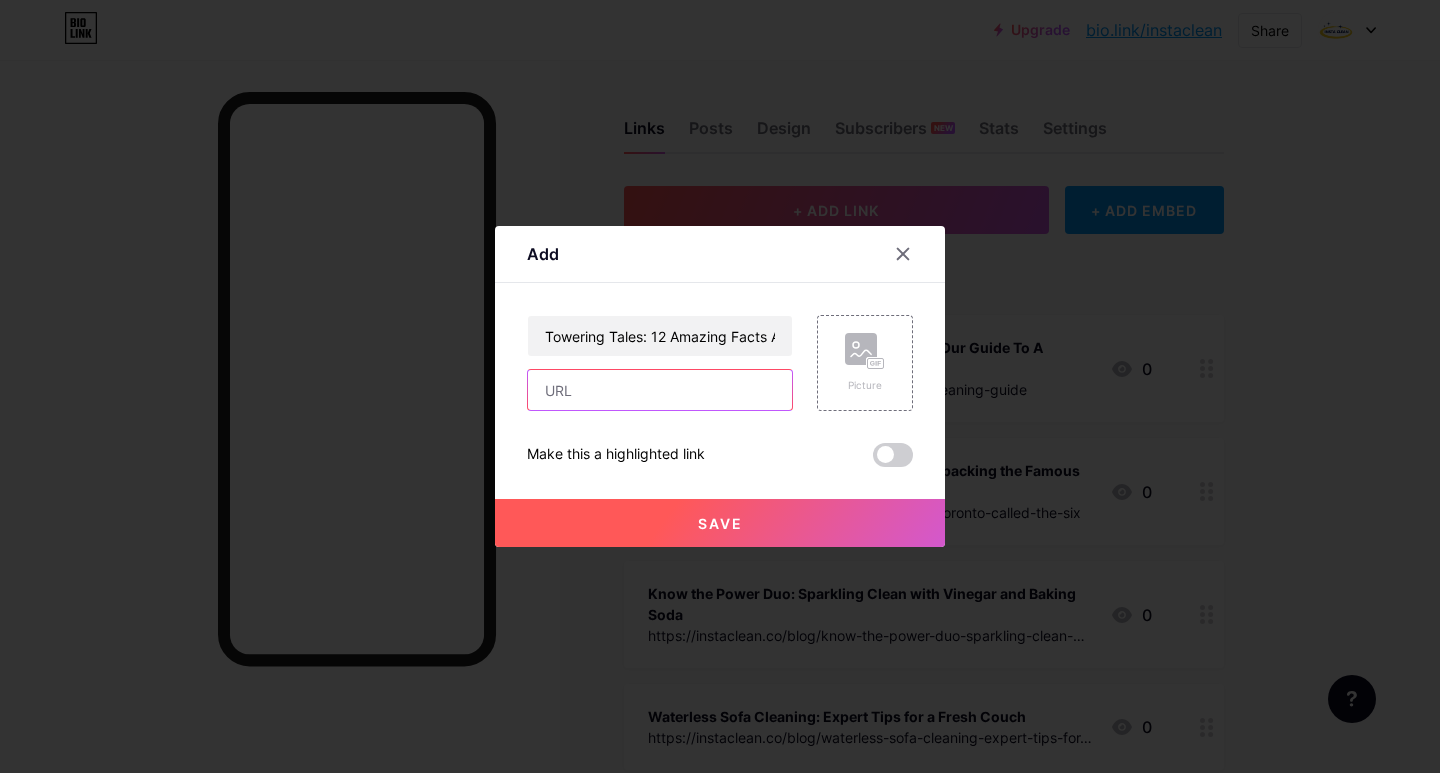 click at bounding box center (660, 390) 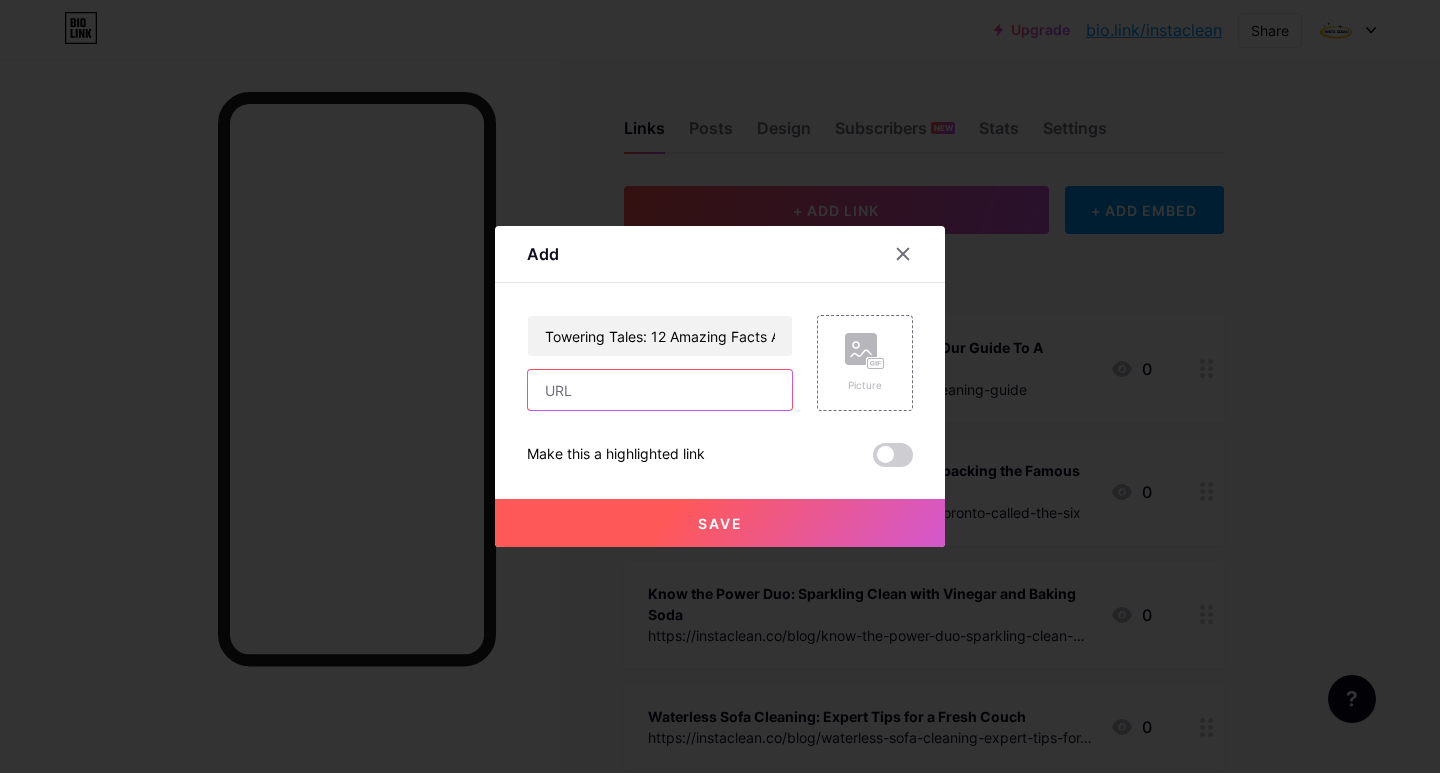 paste on "https://instaclean.co/blog/towering-tales-12-amazing-facts-about-the-cn-tower" 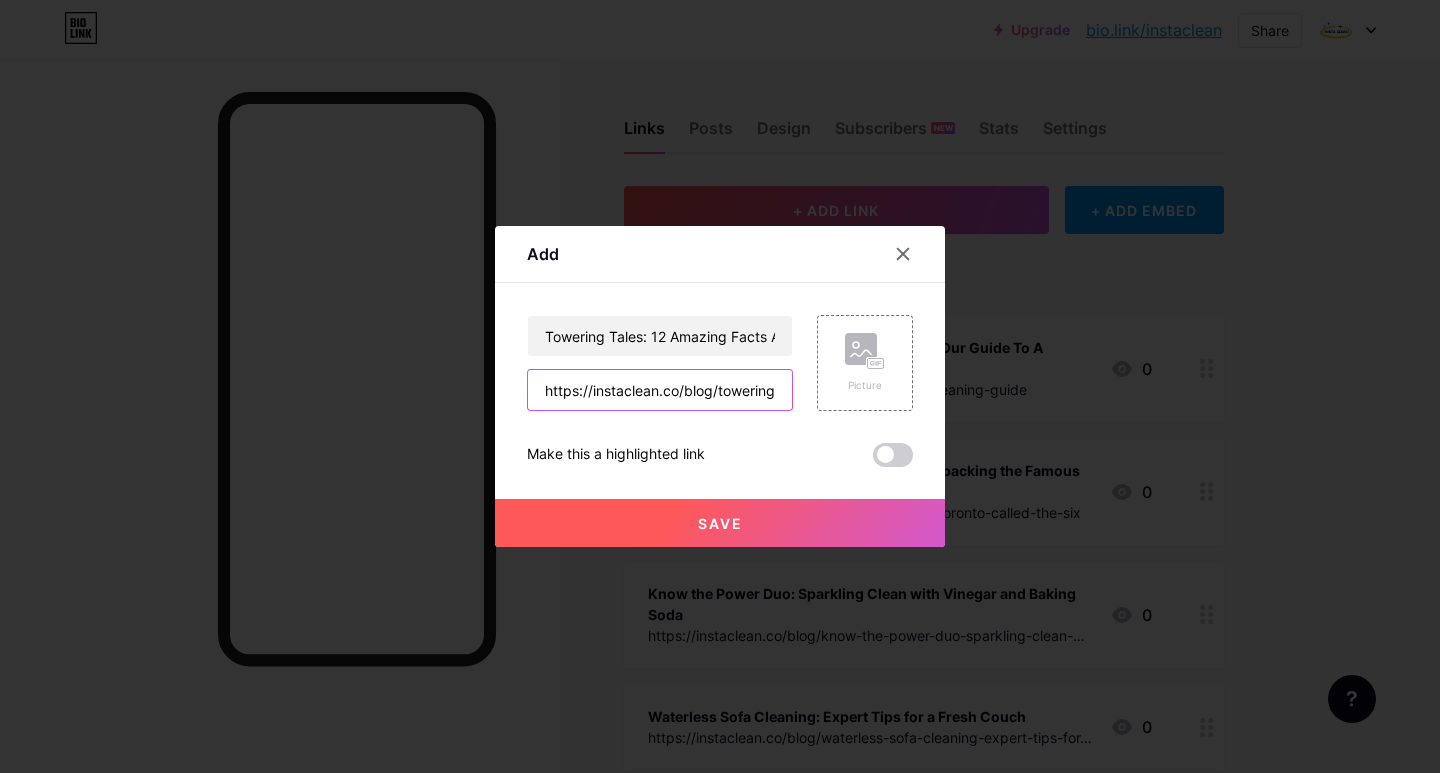 scroll, scrollTop: 0, scrollLeft: 302, axis: horizontal 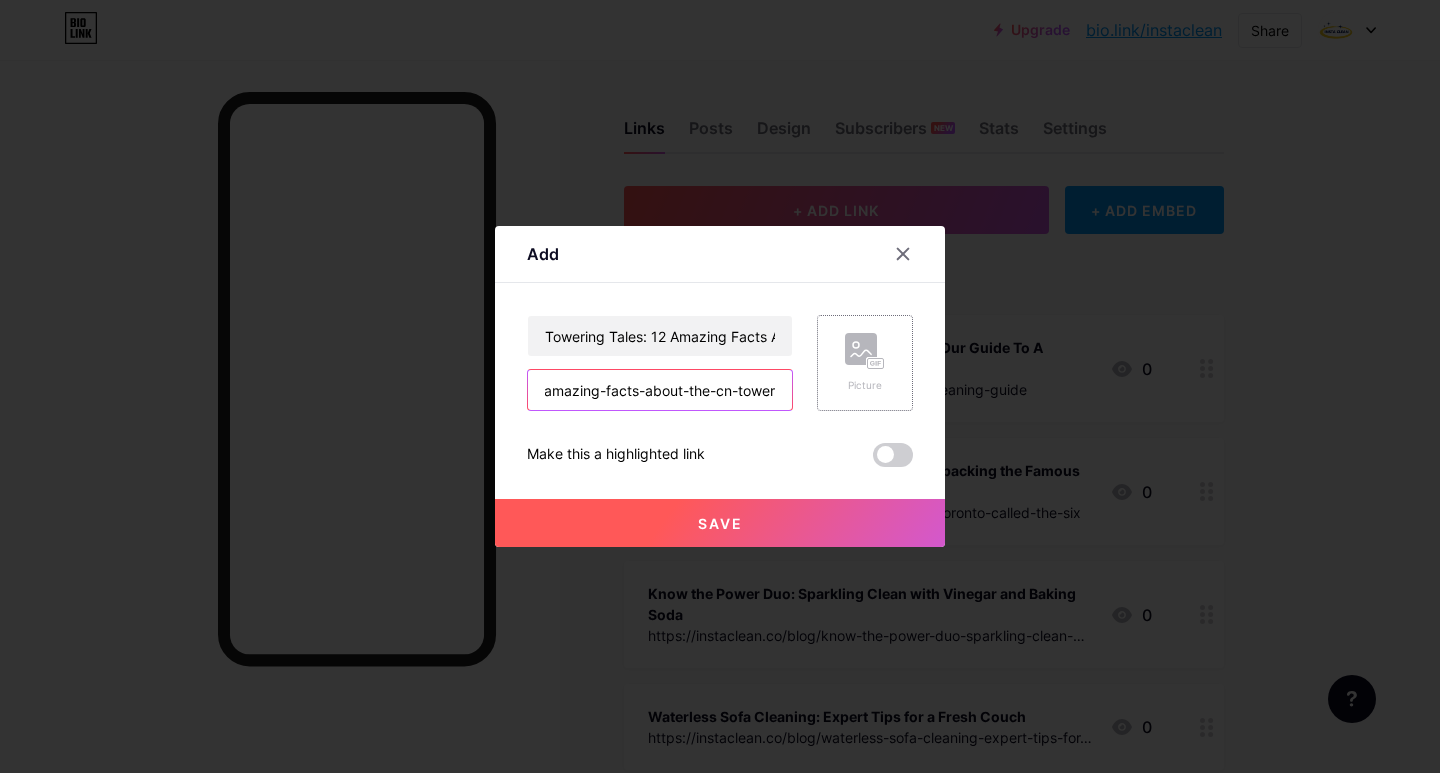 type on "https://instaclean.co/blog/towering-tales-12-amazing-facts-about-the-cn-tower" 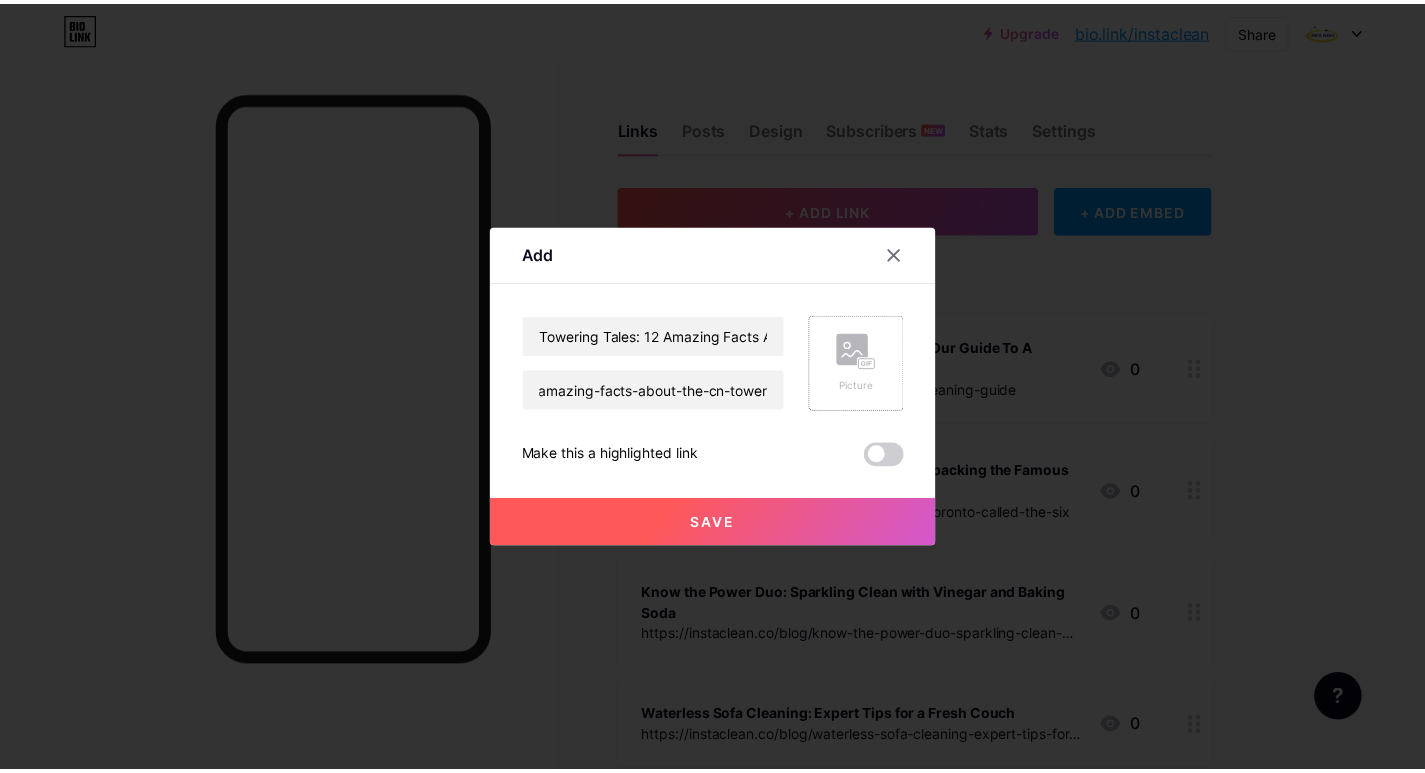 scroll, scrollTop: 0, scrollLeft: 0, axis: both 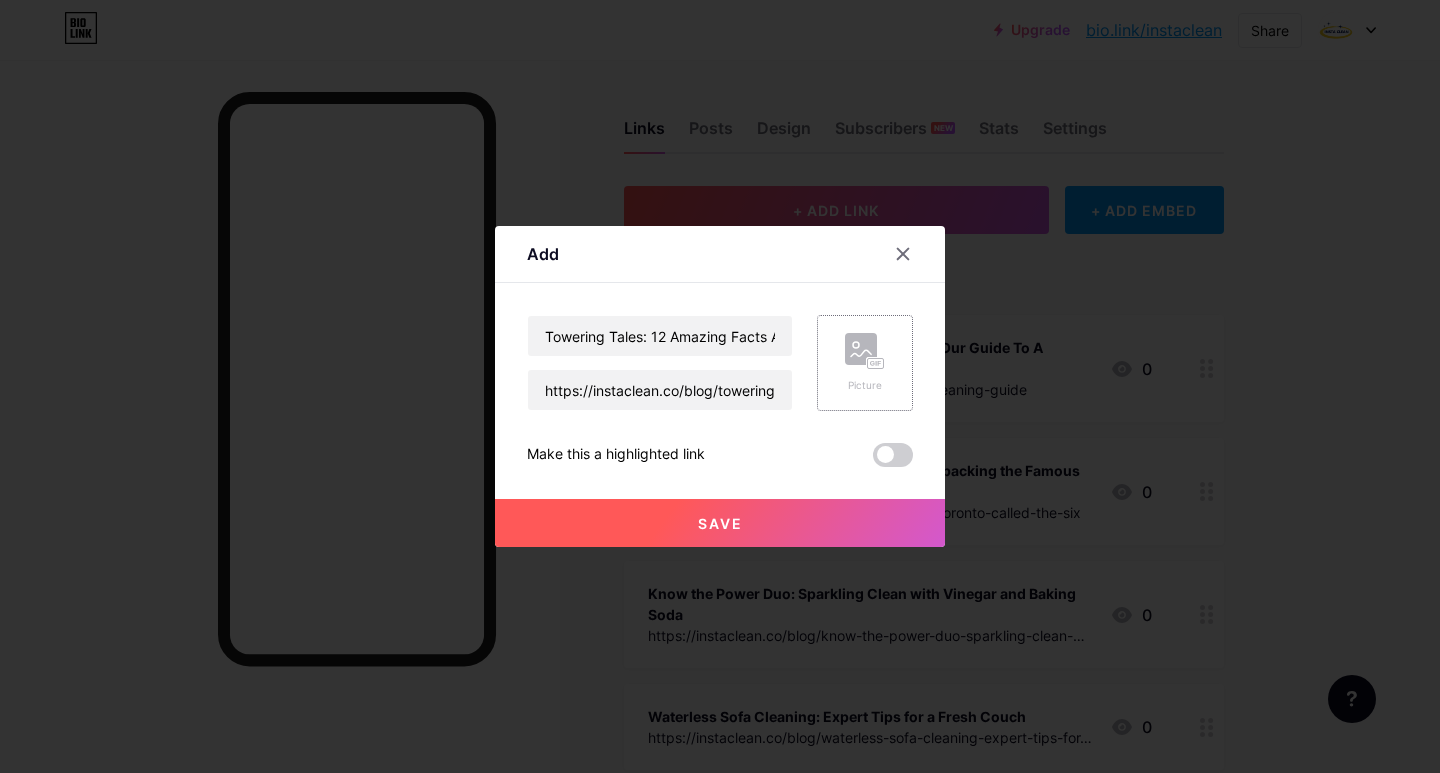 click on "Picture" at bounding box center [865, 363] 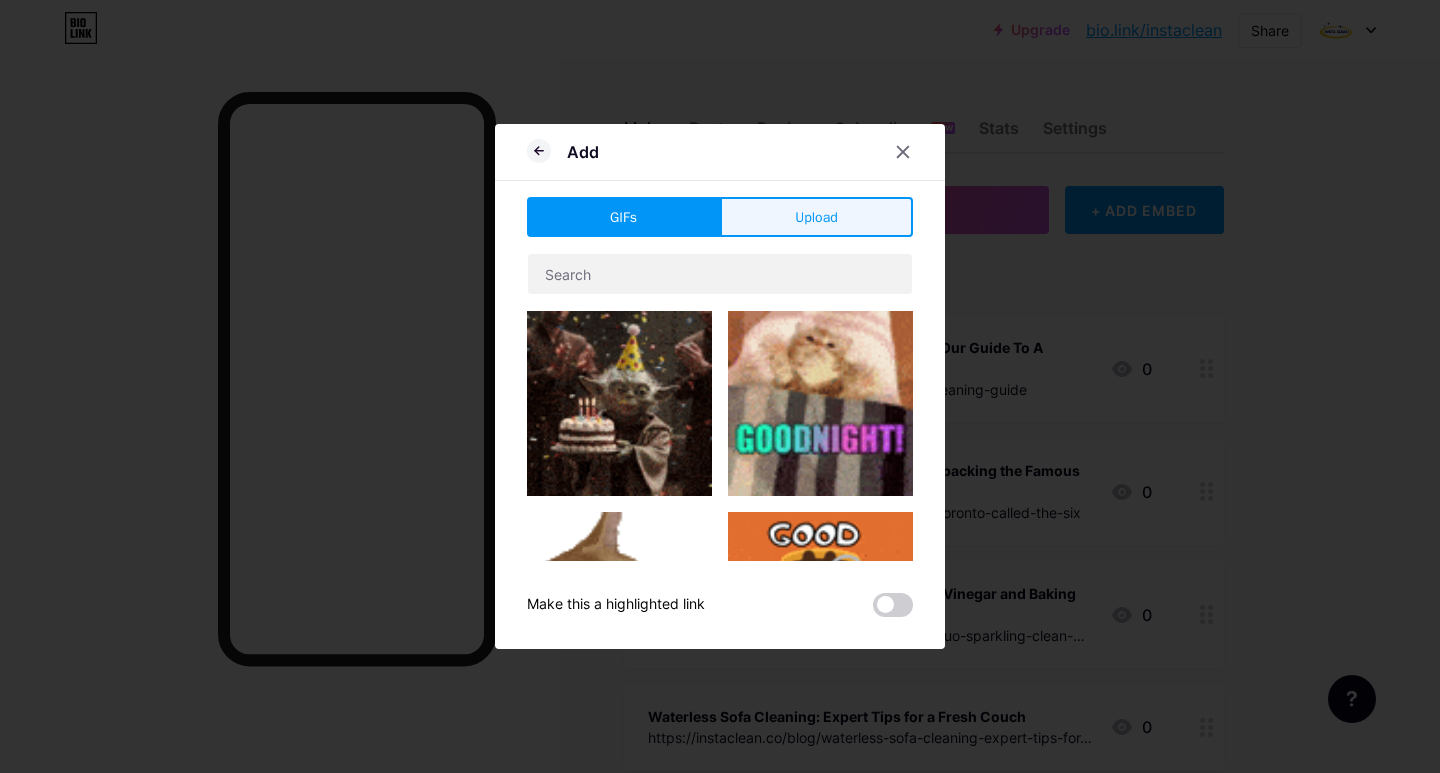 click on "Upload" at bounding box center [816, 217] 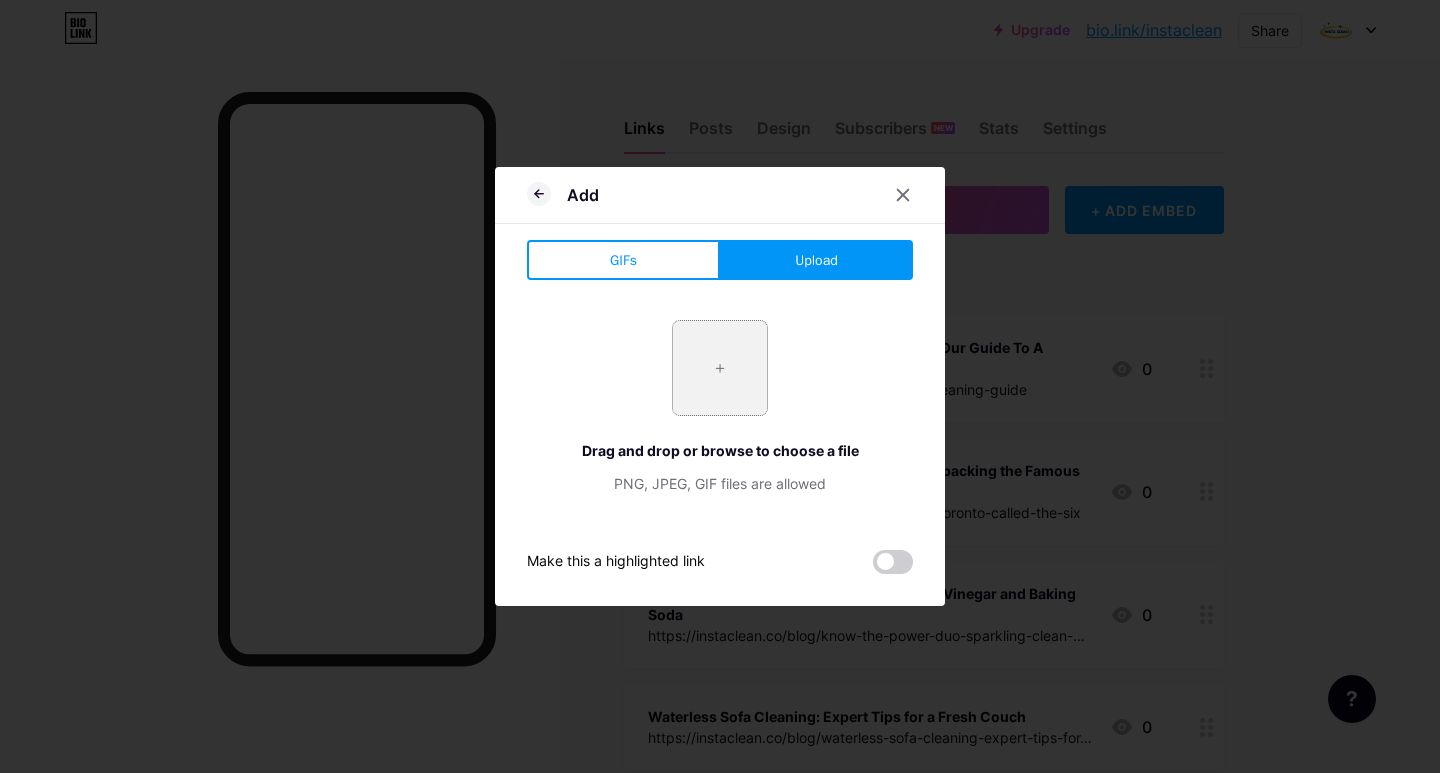click at bounding box center [720, 368] 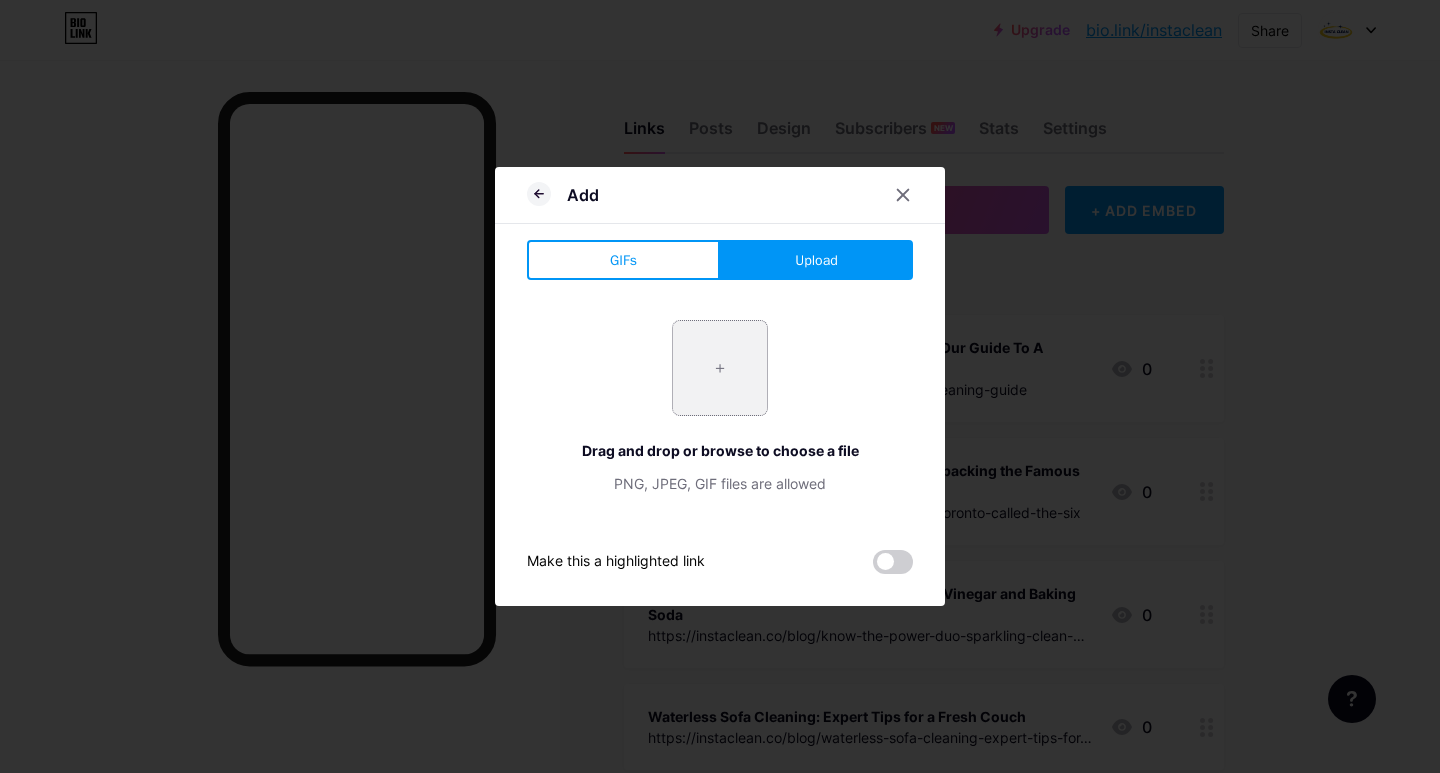 type on "C:\fakepath\Towering Tales 12 Amazing Facts About the CN Tower.jpg" 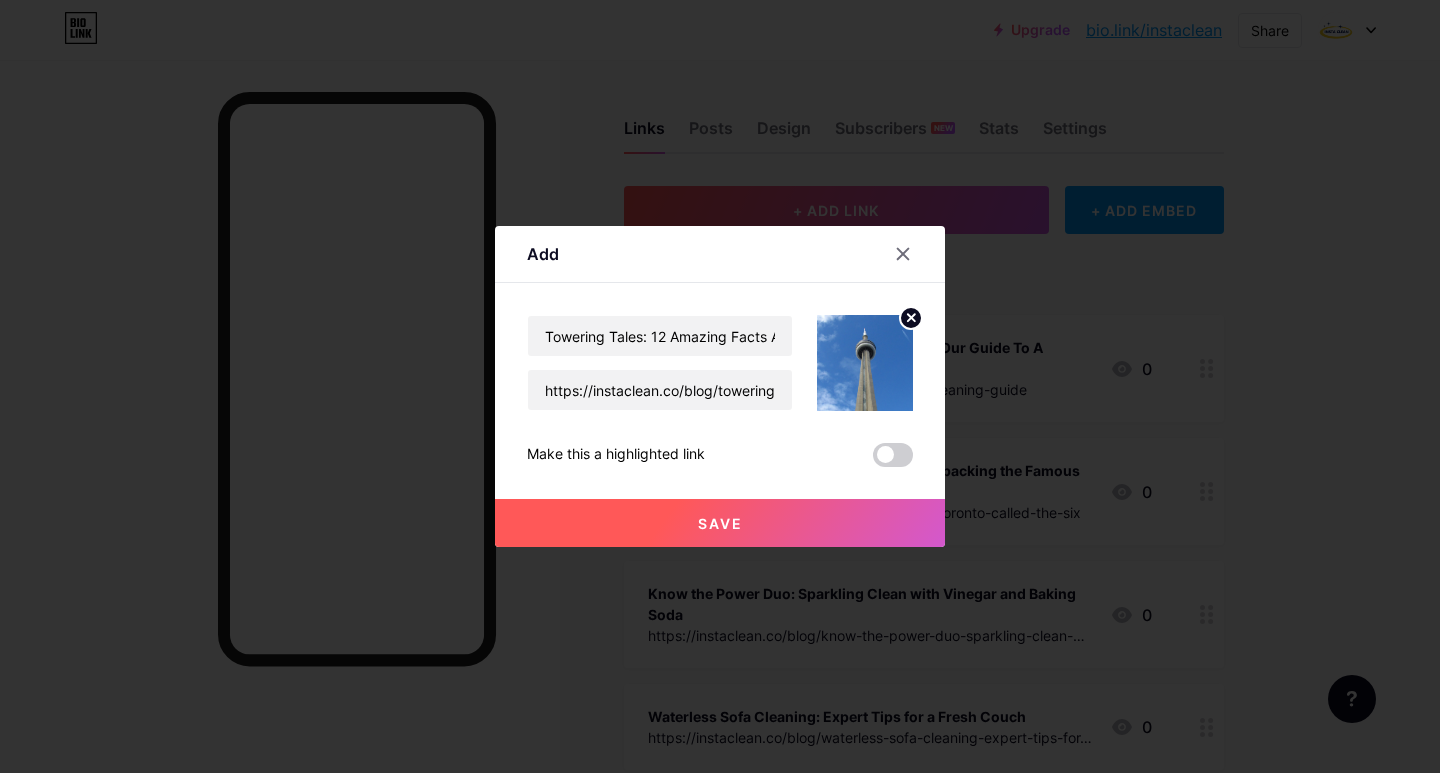 click on "Save" at bounding box center (720, 523) 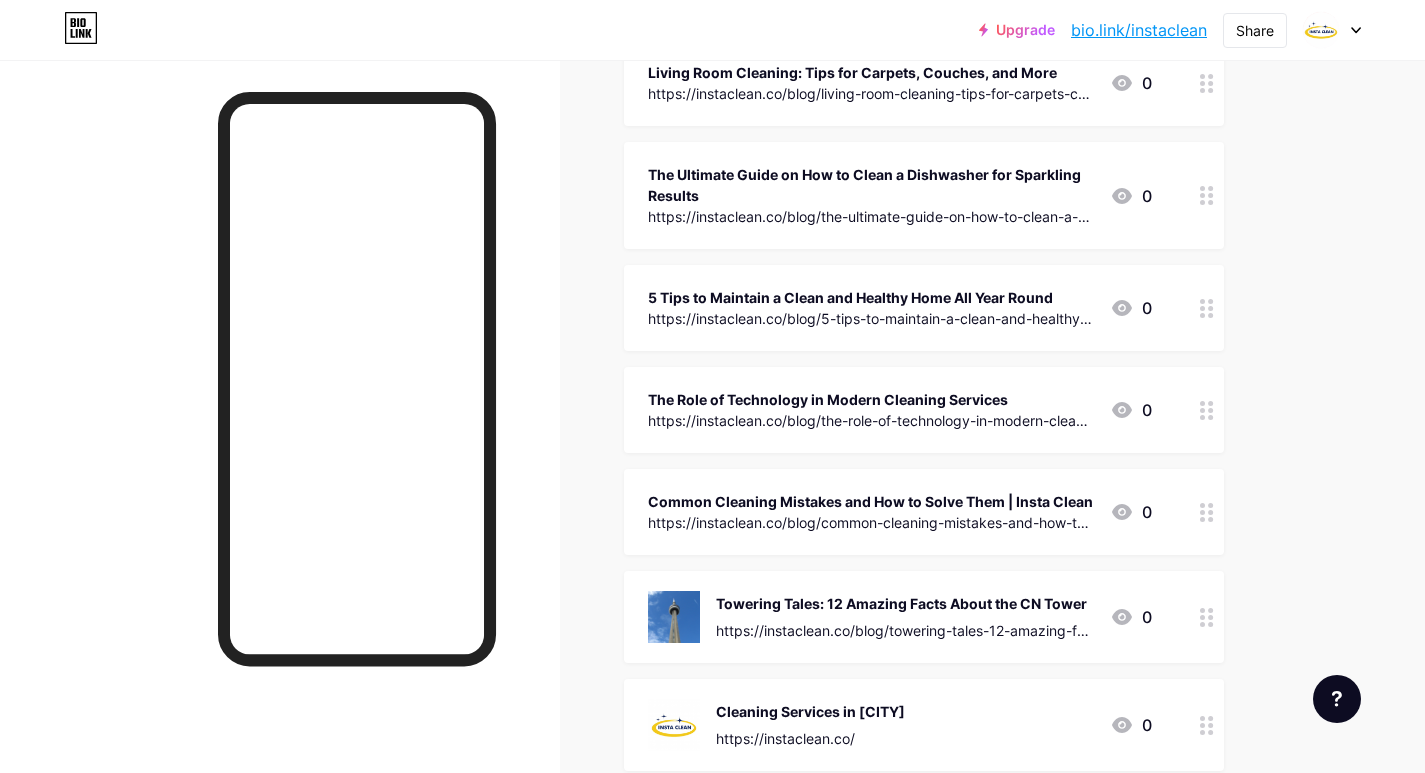 scroll, scrollTop: 1453, scrollLeft: 0, axis: vertical 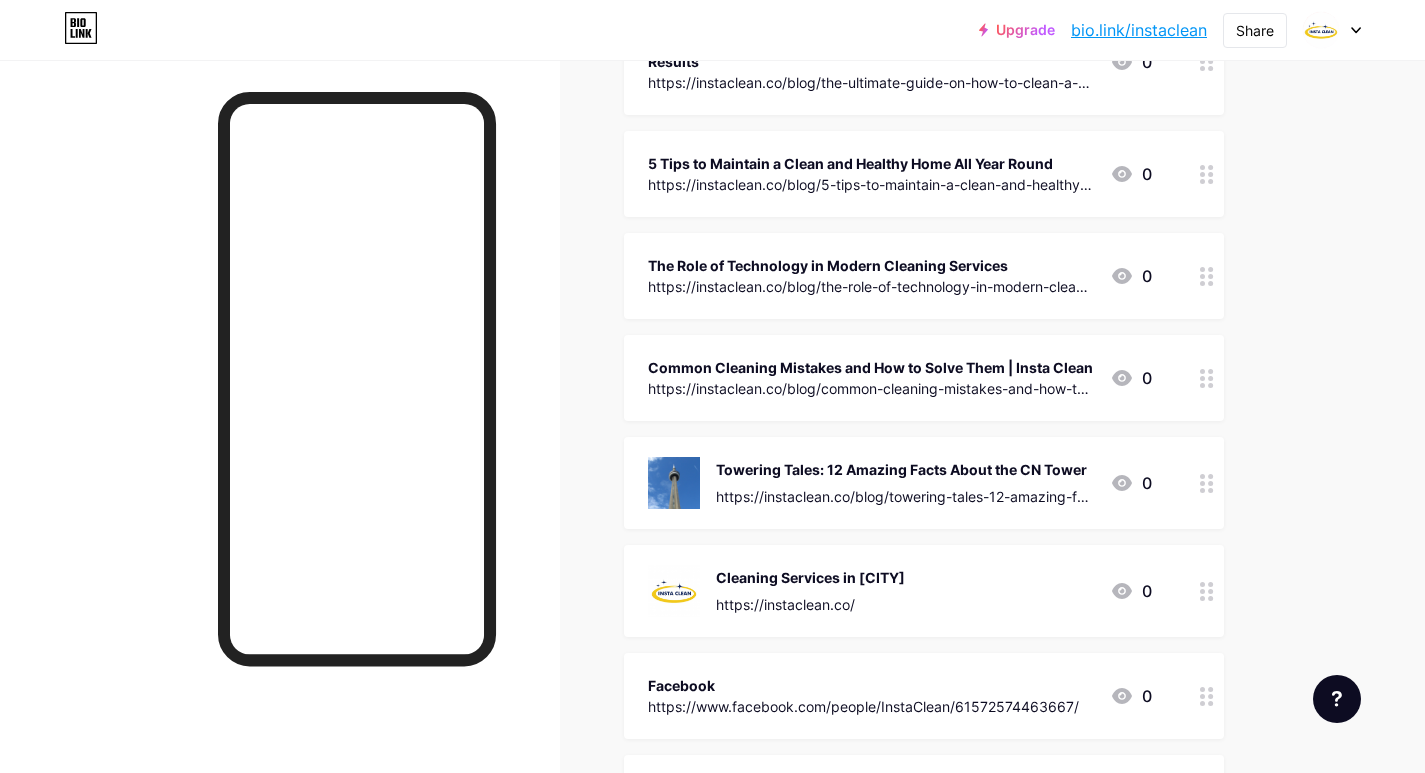 click 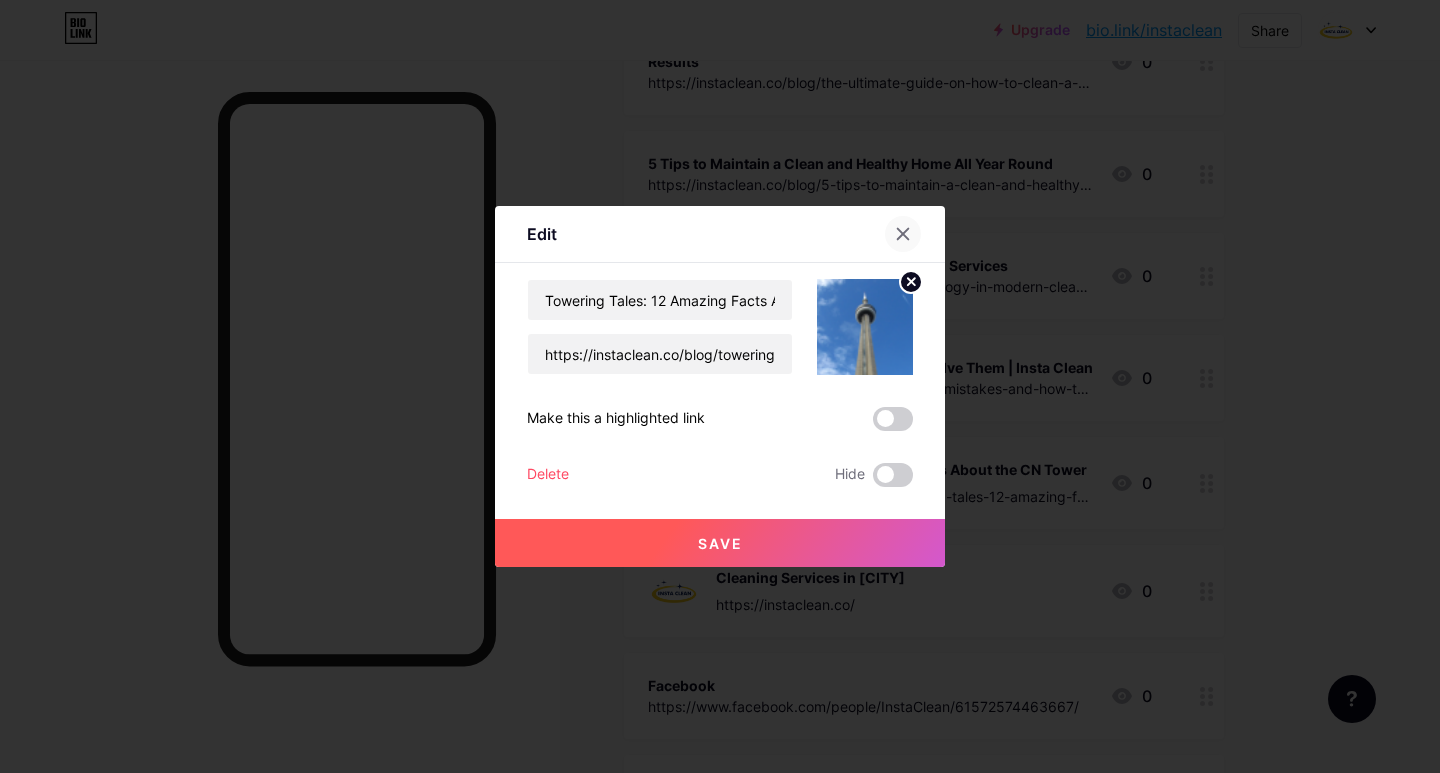click 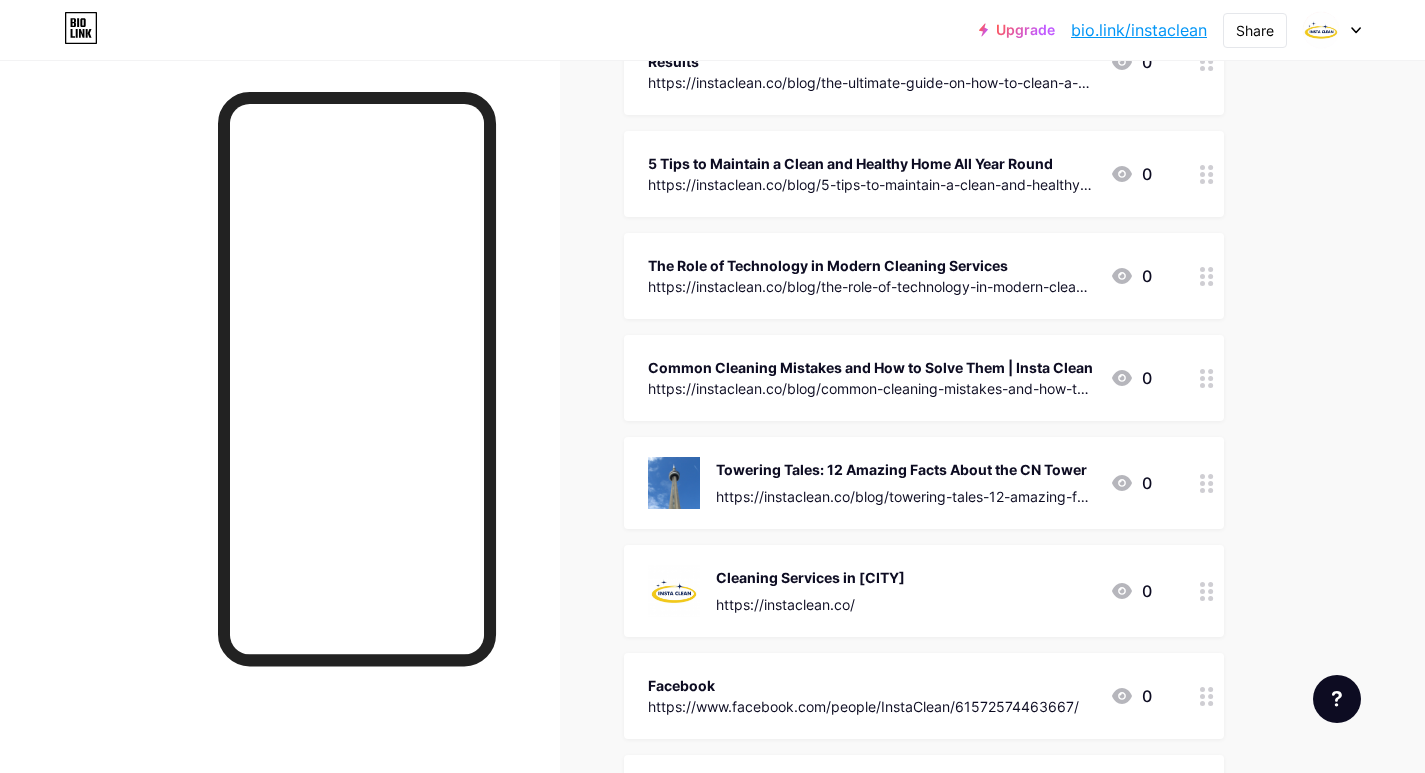 click on "Towering Tales: 12 Amazing Facts About the CN Tower" at bounding box center (905, 469) 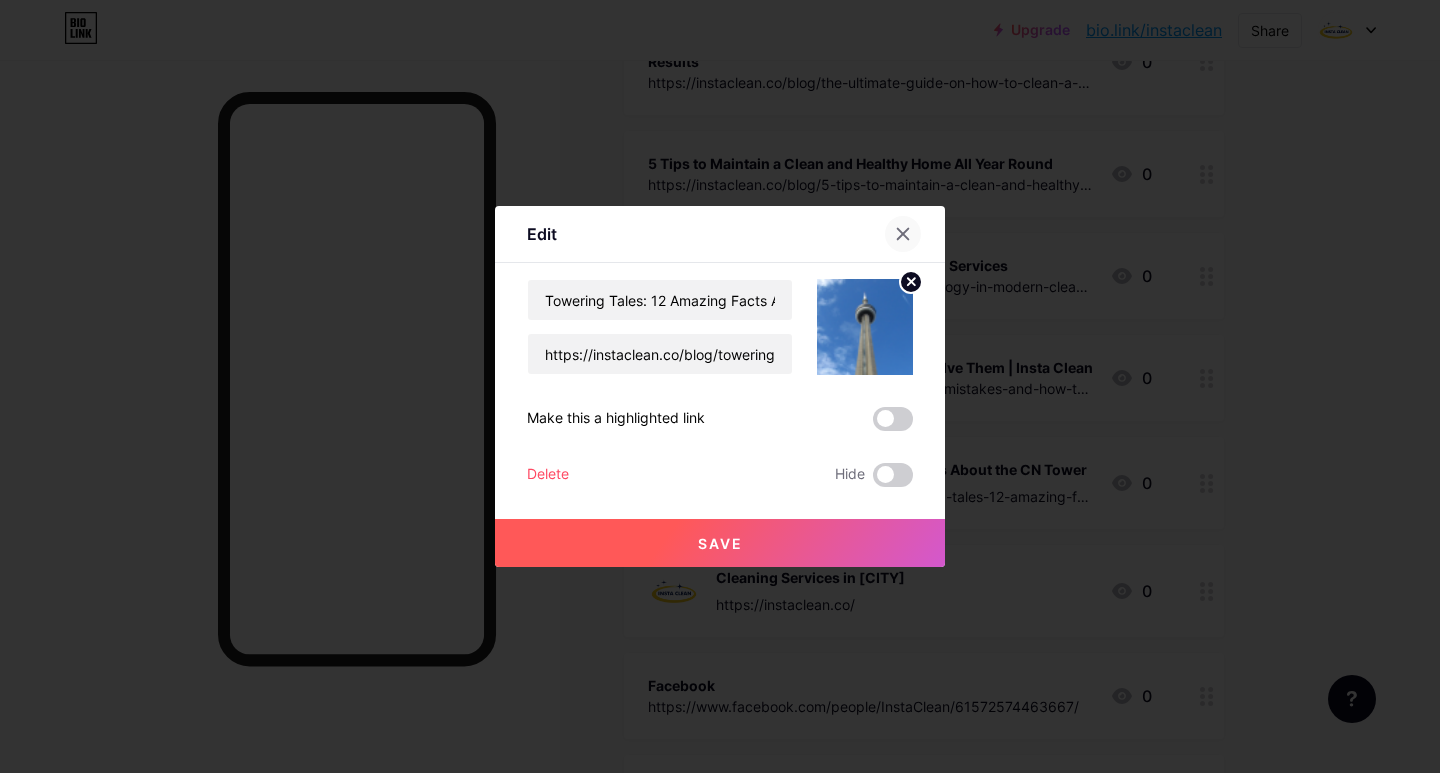 click at bounding box center (903, 234) 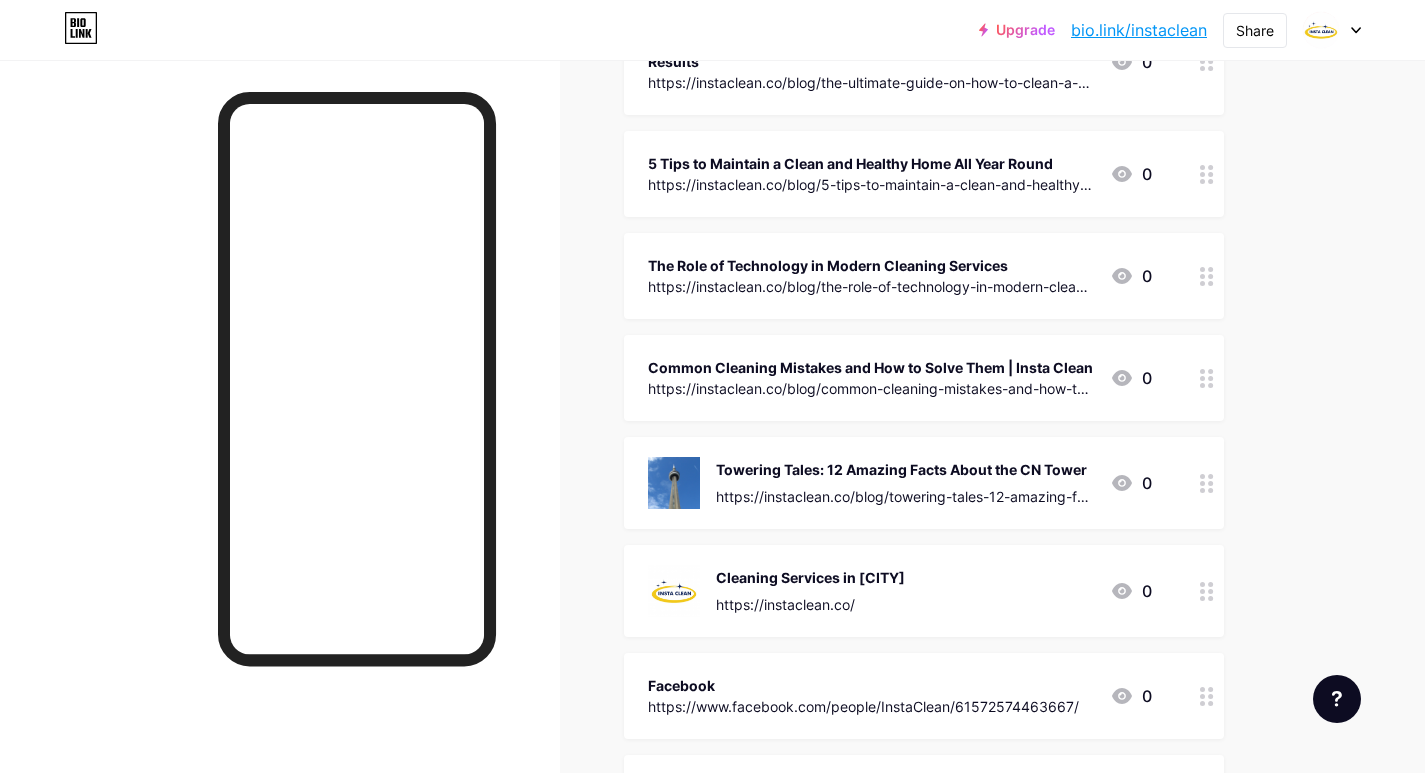click at bounding box center [1207, 483] 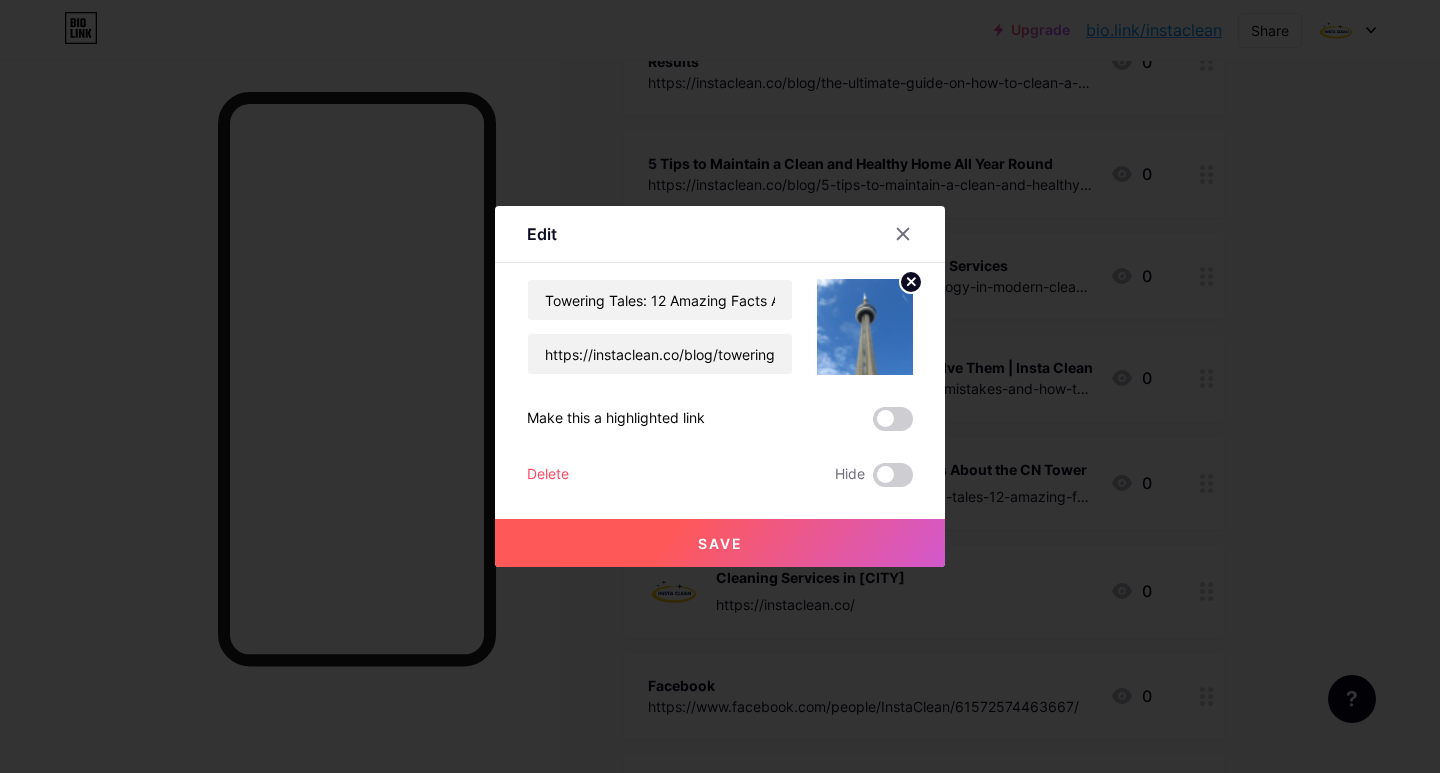click at bounding box center [720, 386] 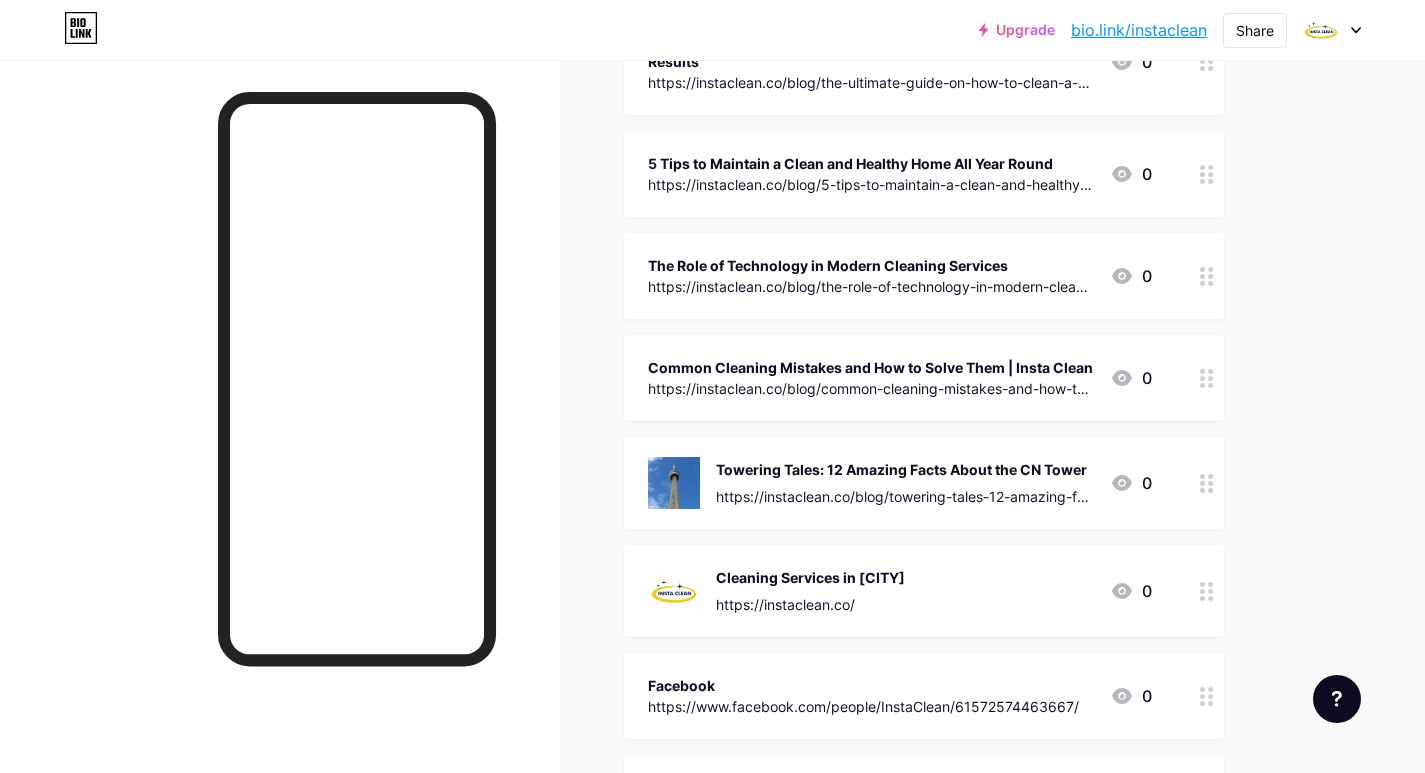 click on "https://instaclean.co/blog/towering-tales-12-amazing-facts-about-the-cn-tower" at bounding box center [905, 496] 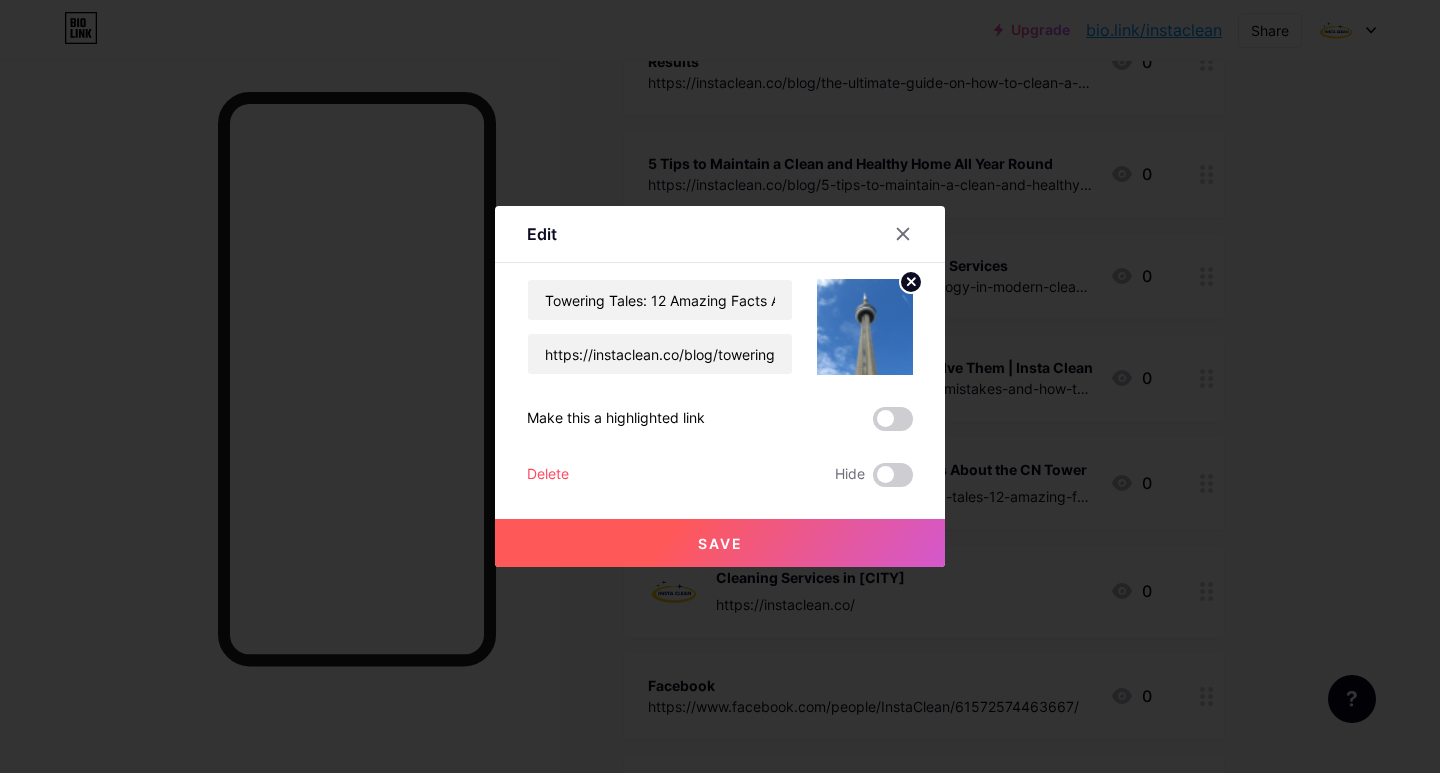 click at bounding box center (720, 386) 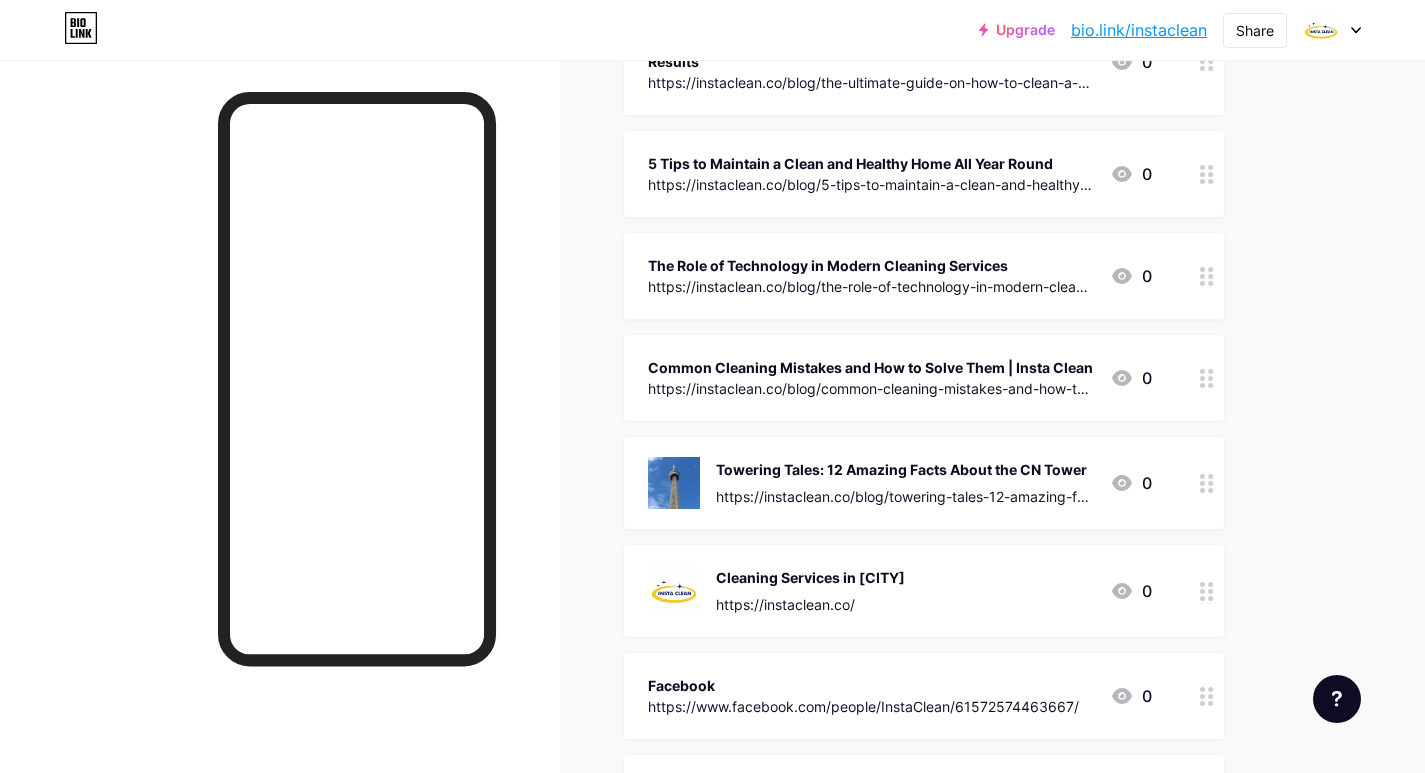 click on "https://instaclean.co/blog/towering-tales-12-amazing-facts-about-the-cn-tower" at bounding box center [905, 496] 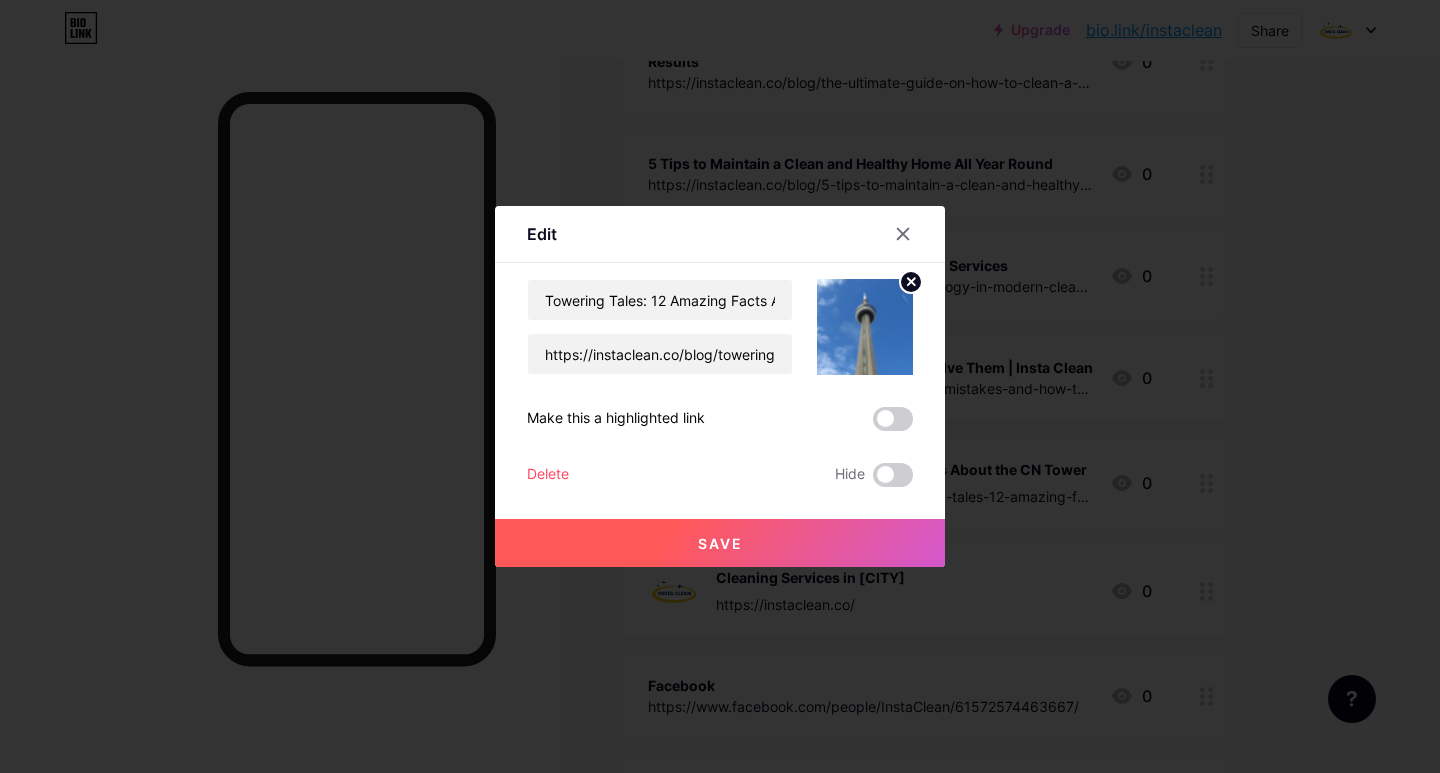 click on "Save" at bounding box center [720, 527] 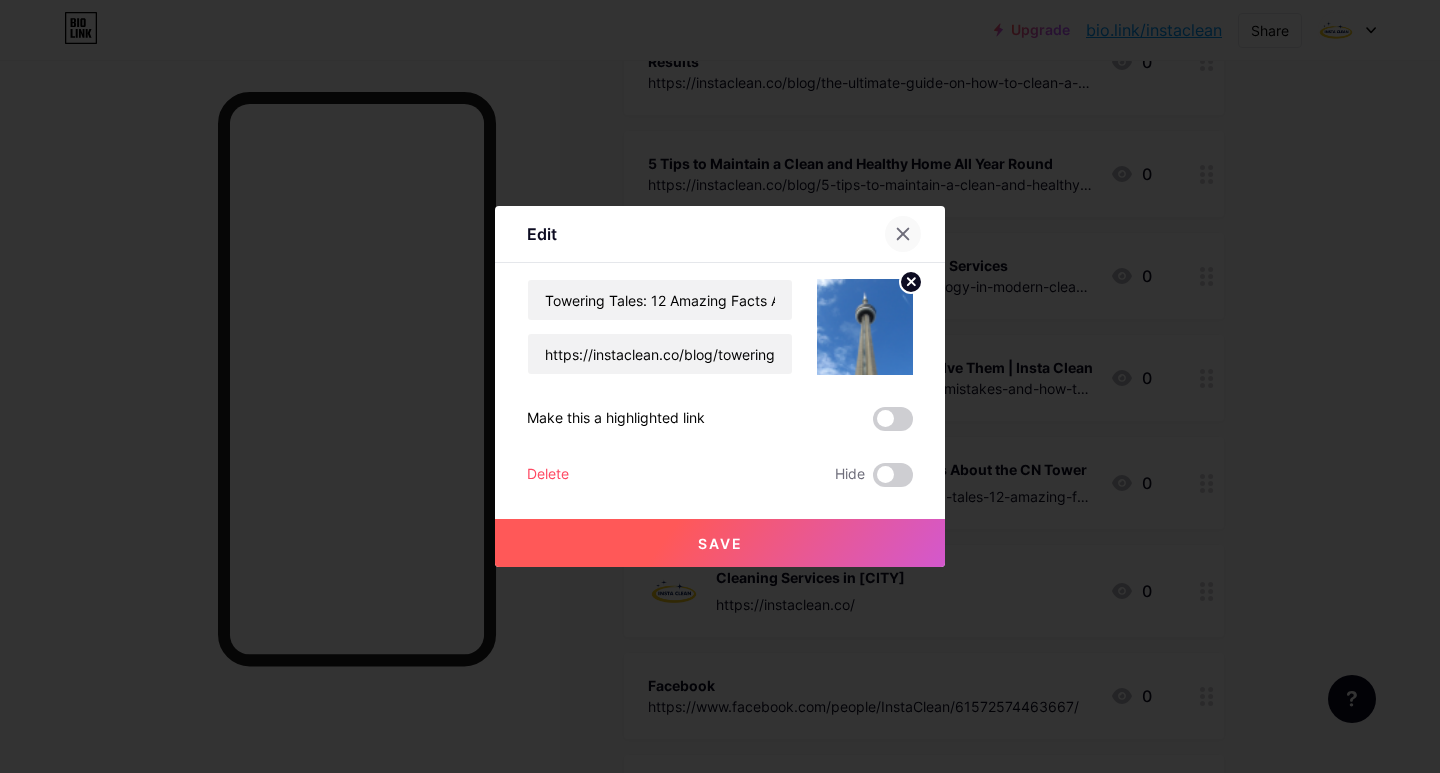 click 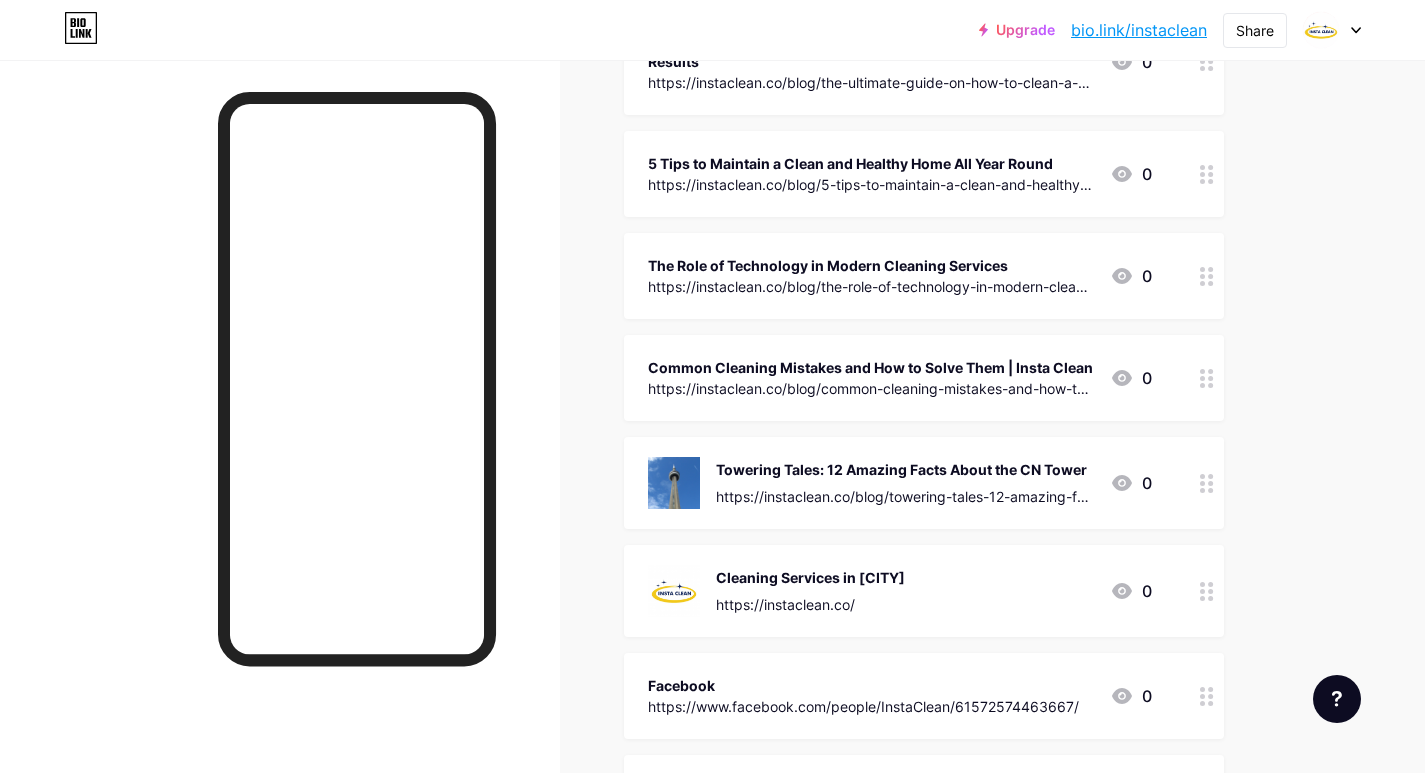 click at bounding box center (674, 483) 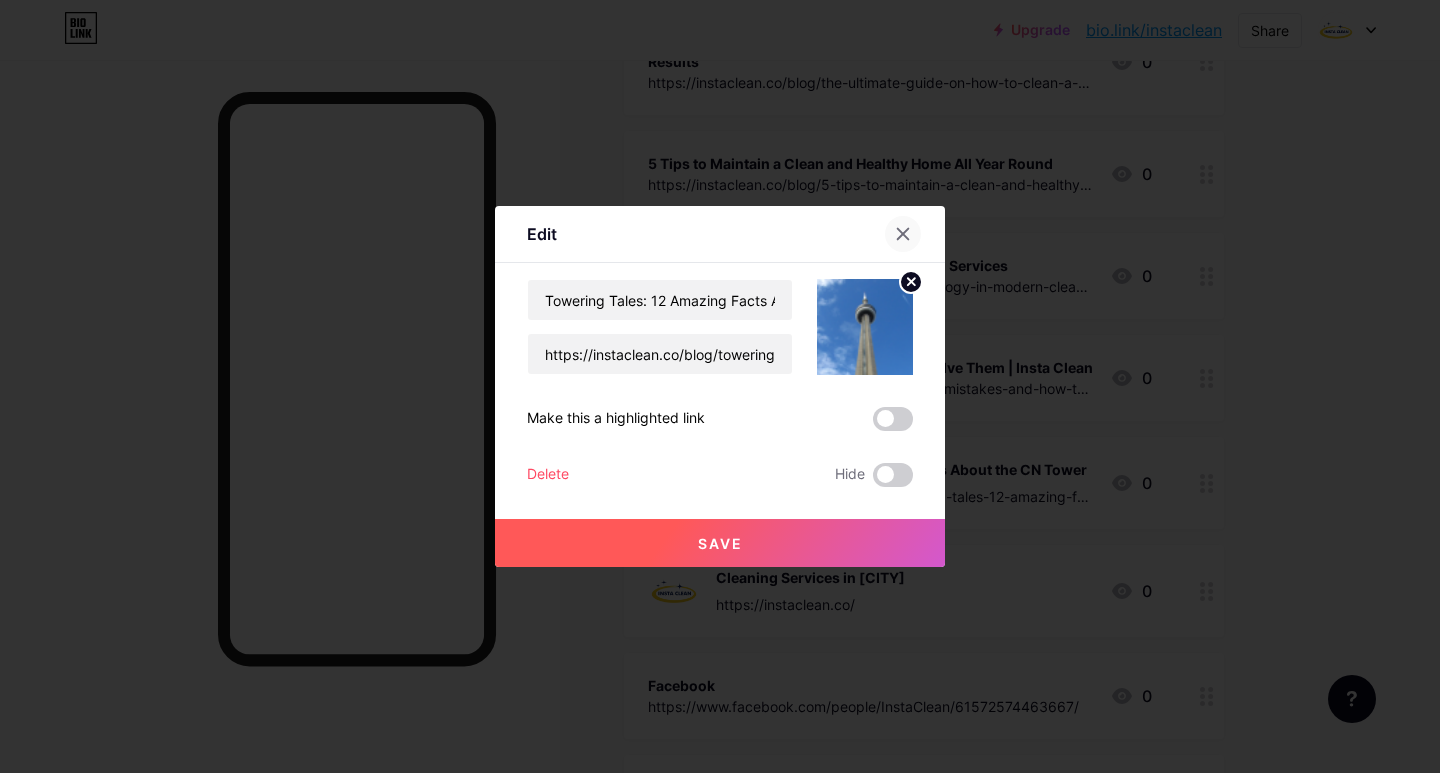 click at bounding box center (903, 234) 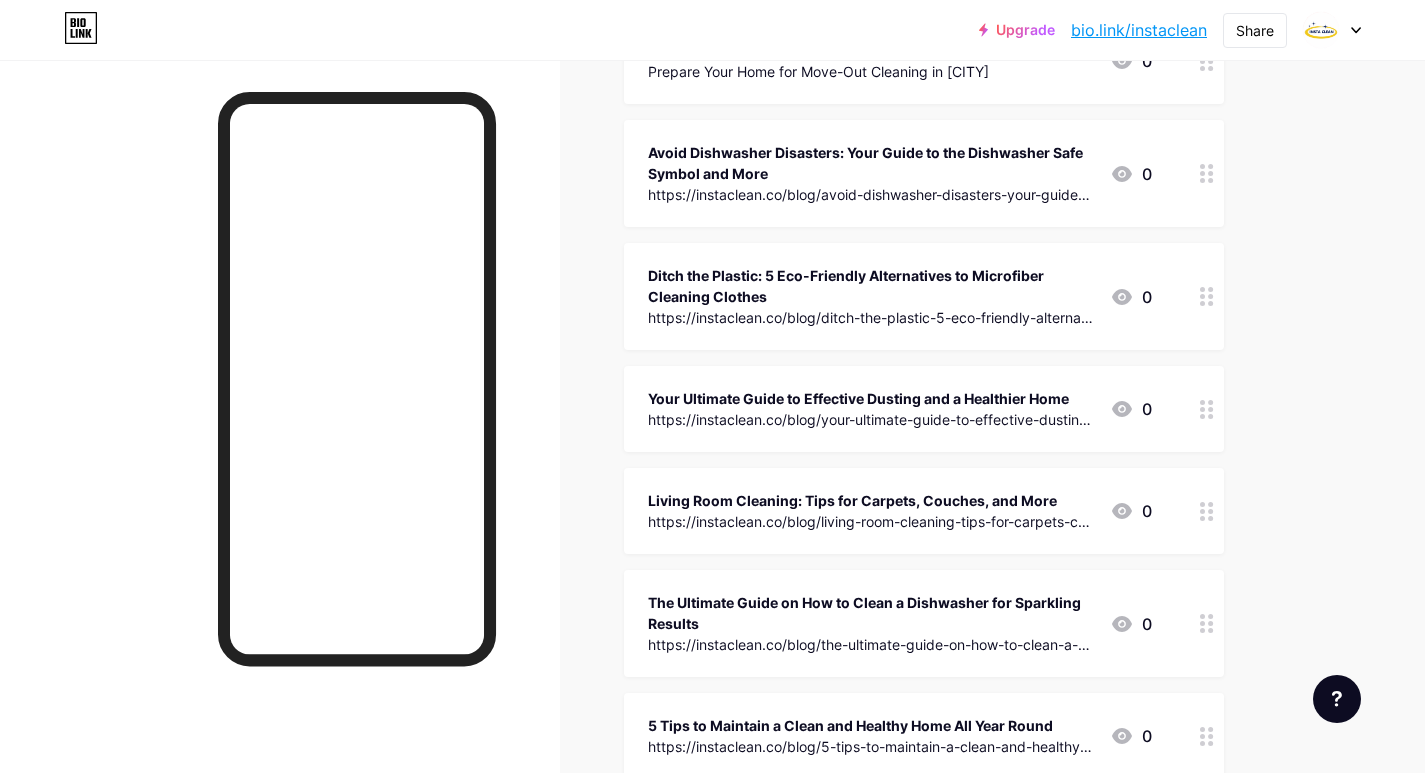 scroll, scrollTop: 1300, scrollLeft: 0, axis: vertical 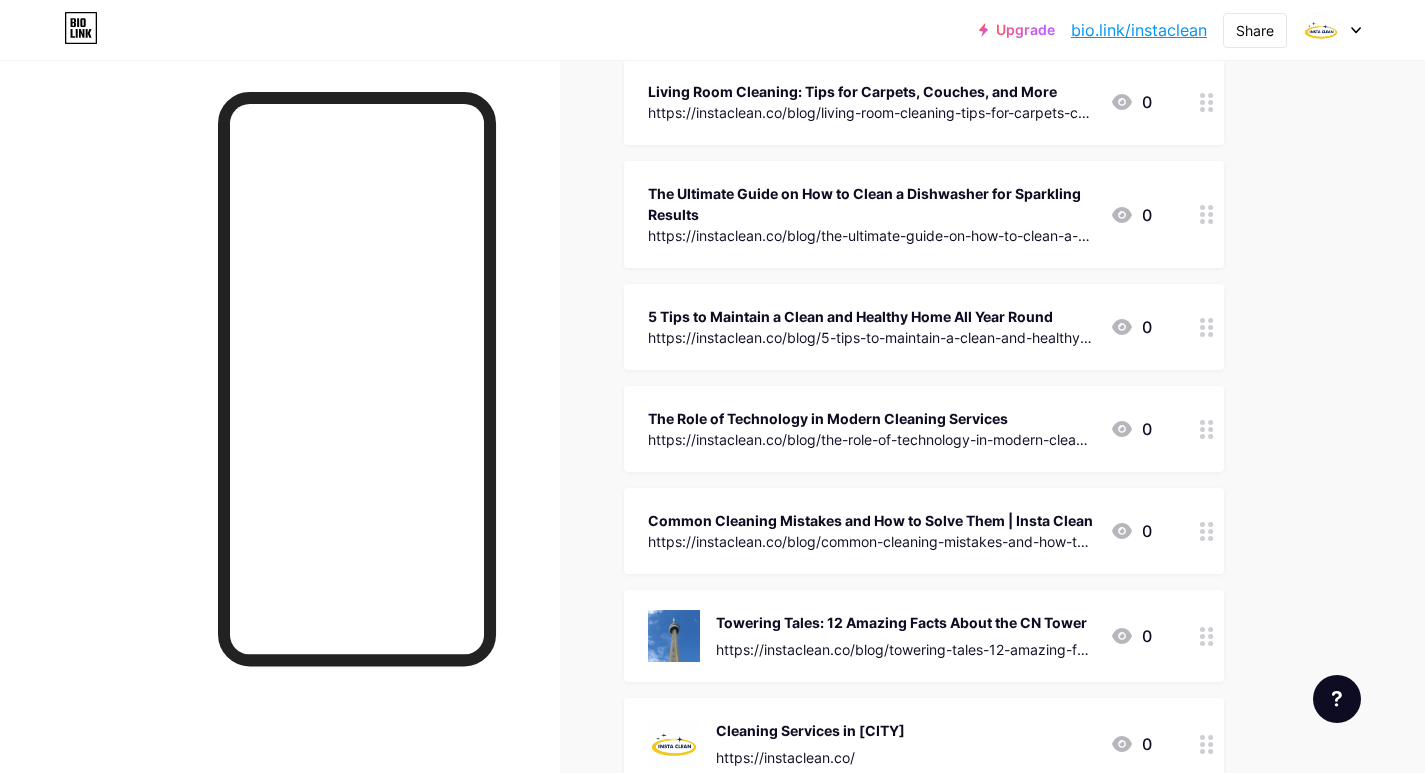 click 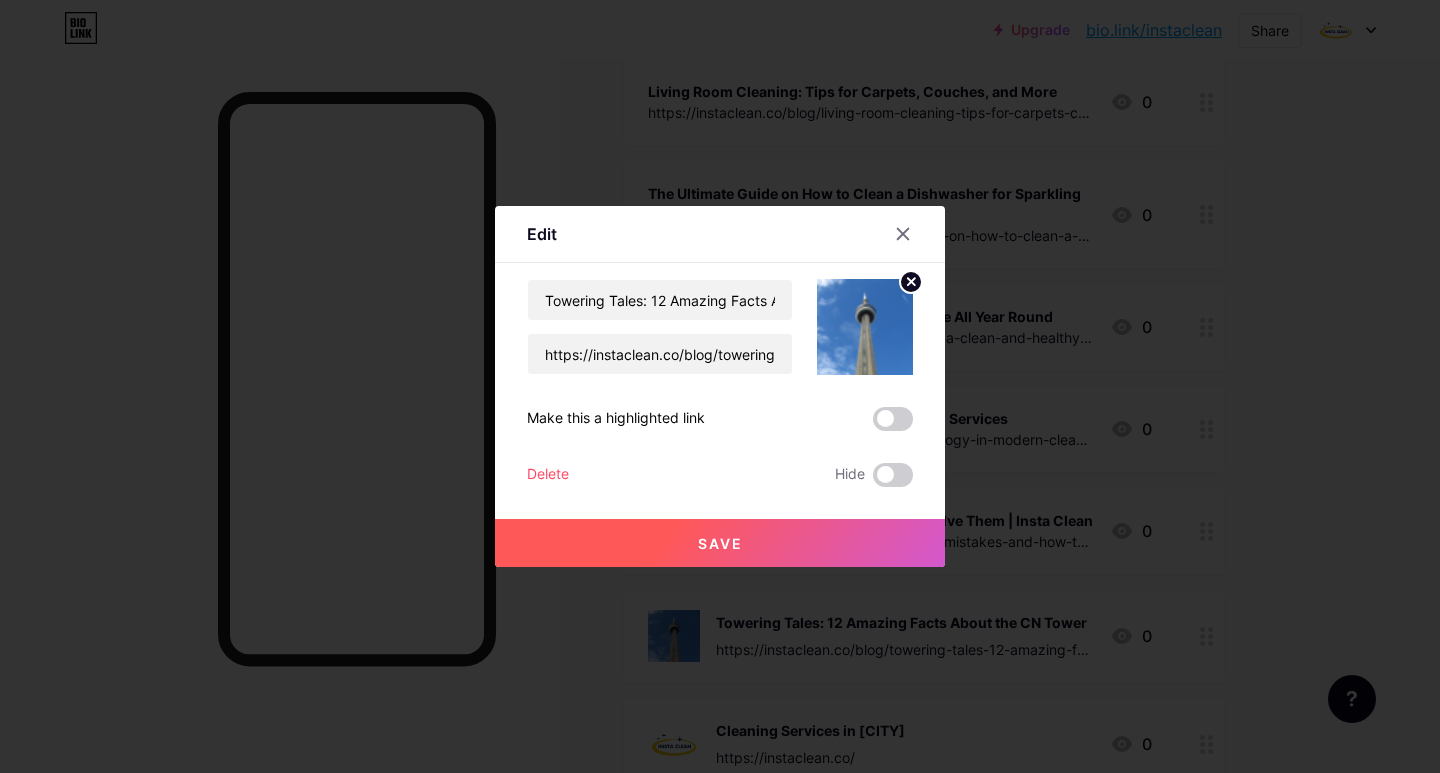click at bounding box center [893, 419] 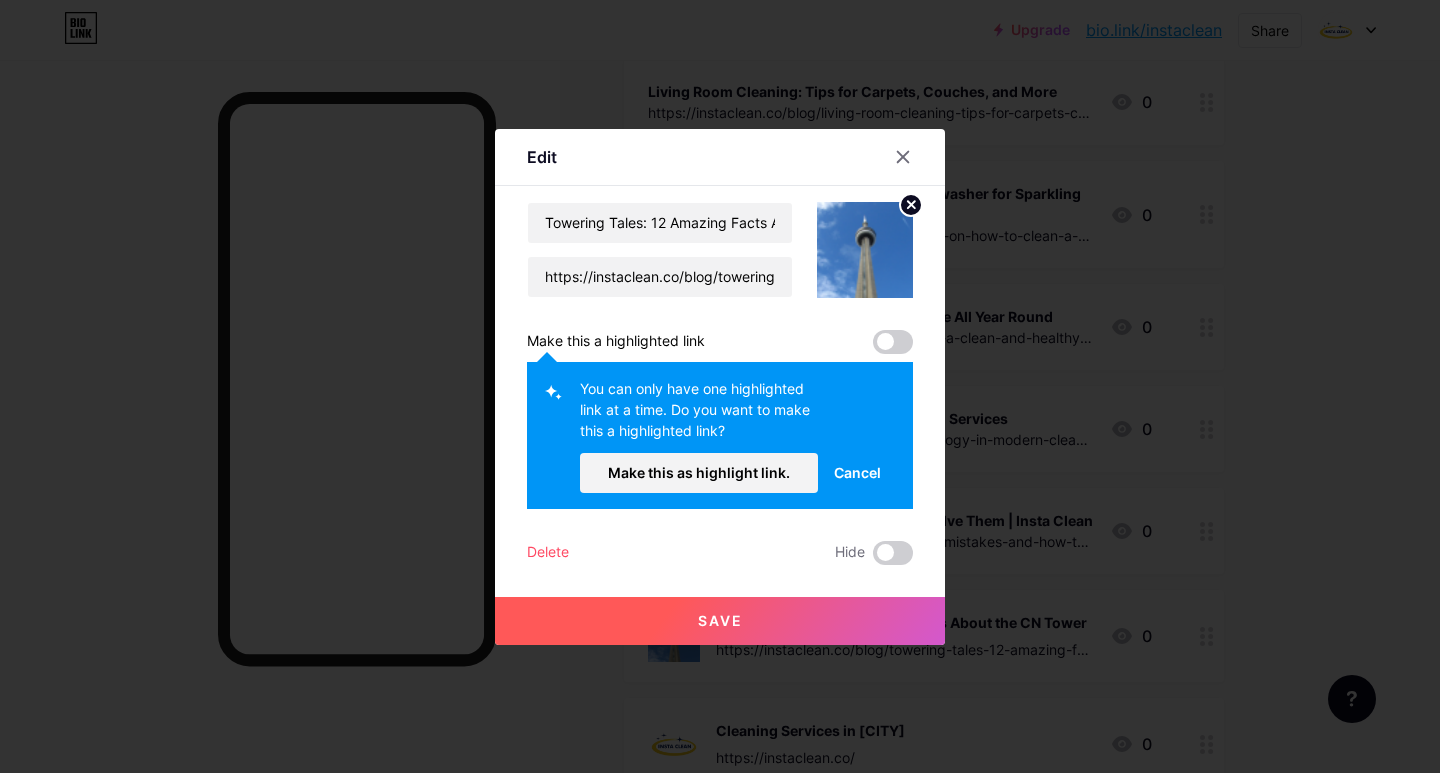 click on "Towering Tales: 12 Amazing Facts About the CN Tower     https://instaclean.co/blog/towering-tales-12-amazing-facts-about-the-cn-tower
Make this a highlighted link
You can only have one highlighted link at a time. Do you want to make this a highlighted link?
Make this as highlight link.
Cancel
Delete
Hide         Save" at bounding box center [720, 383] 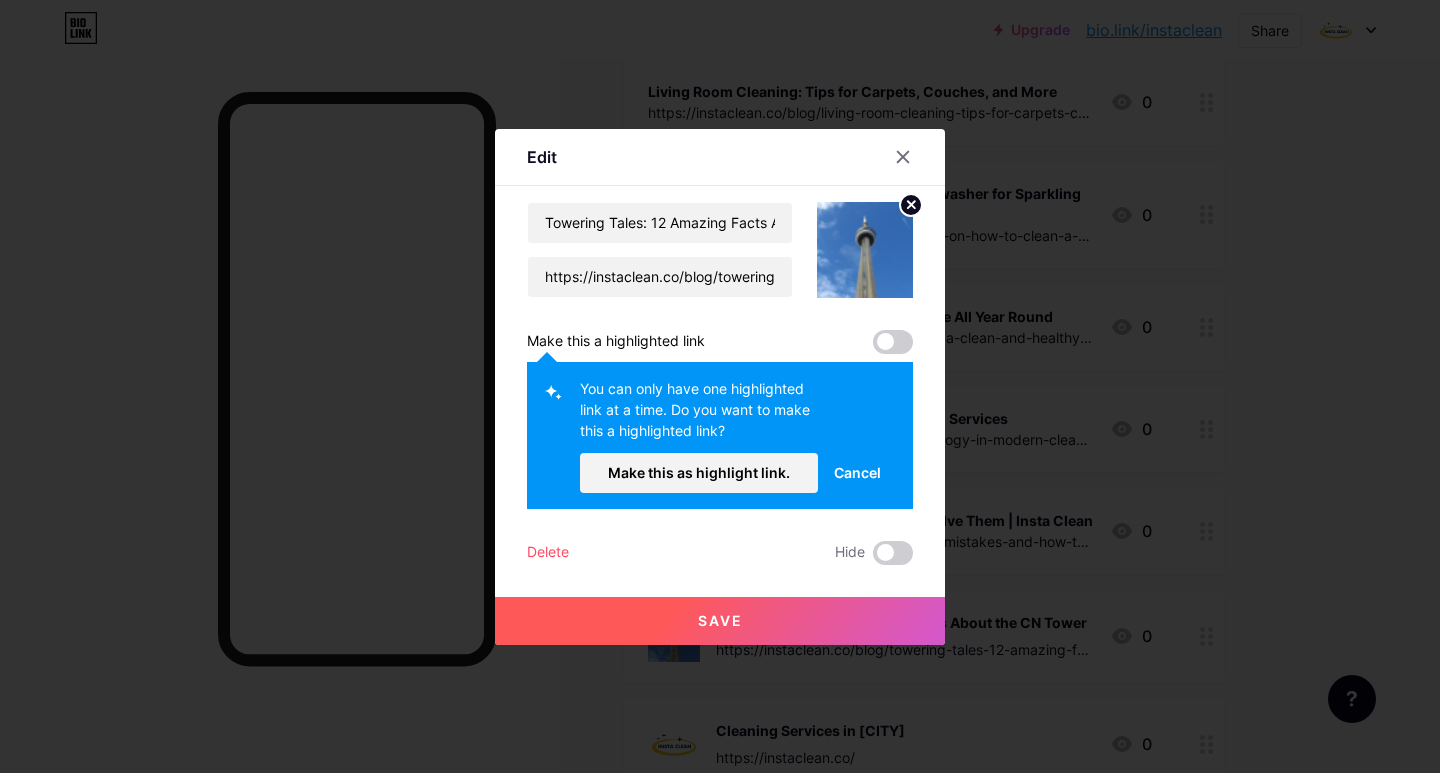click at bounding box center (893, 342) 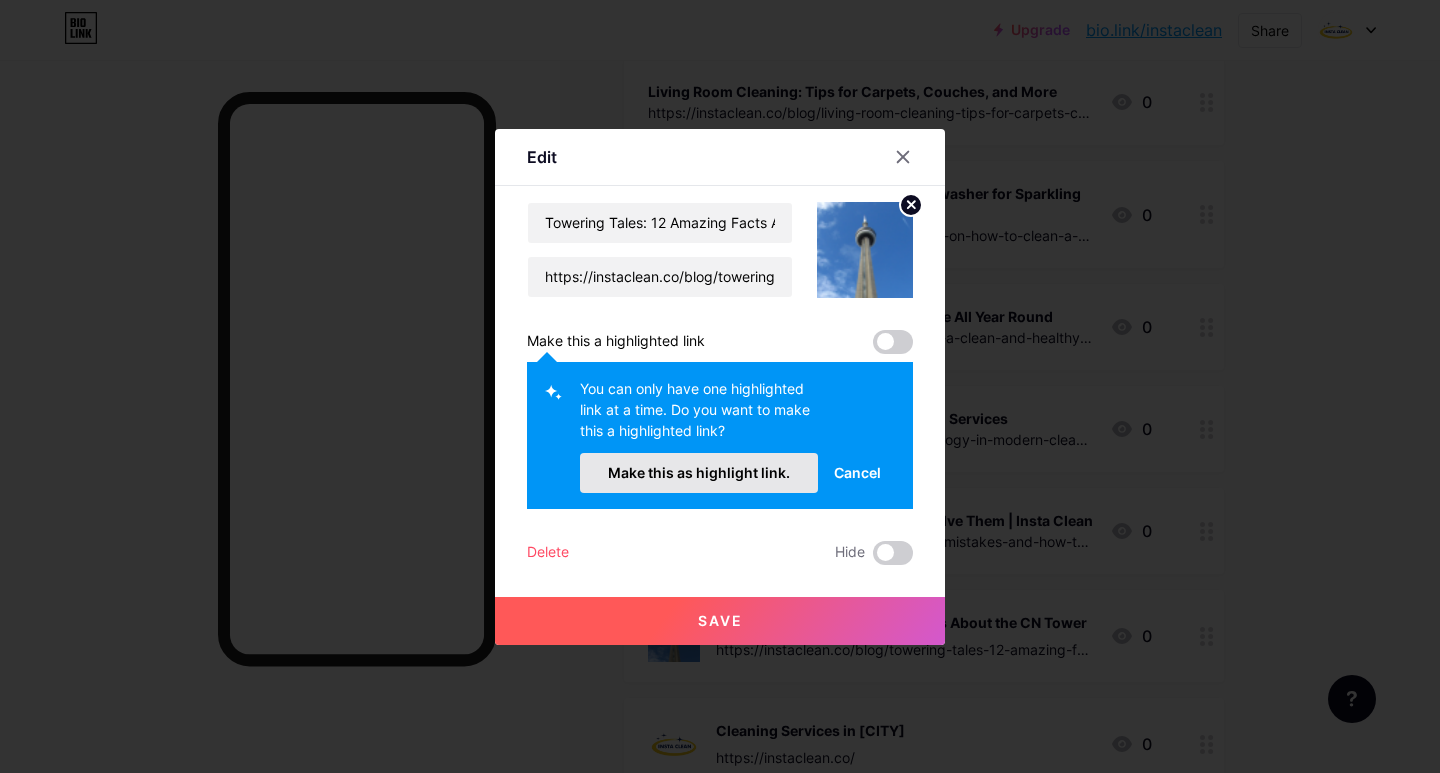click on "Make this as highlight link." at bounding box center [699, 472] 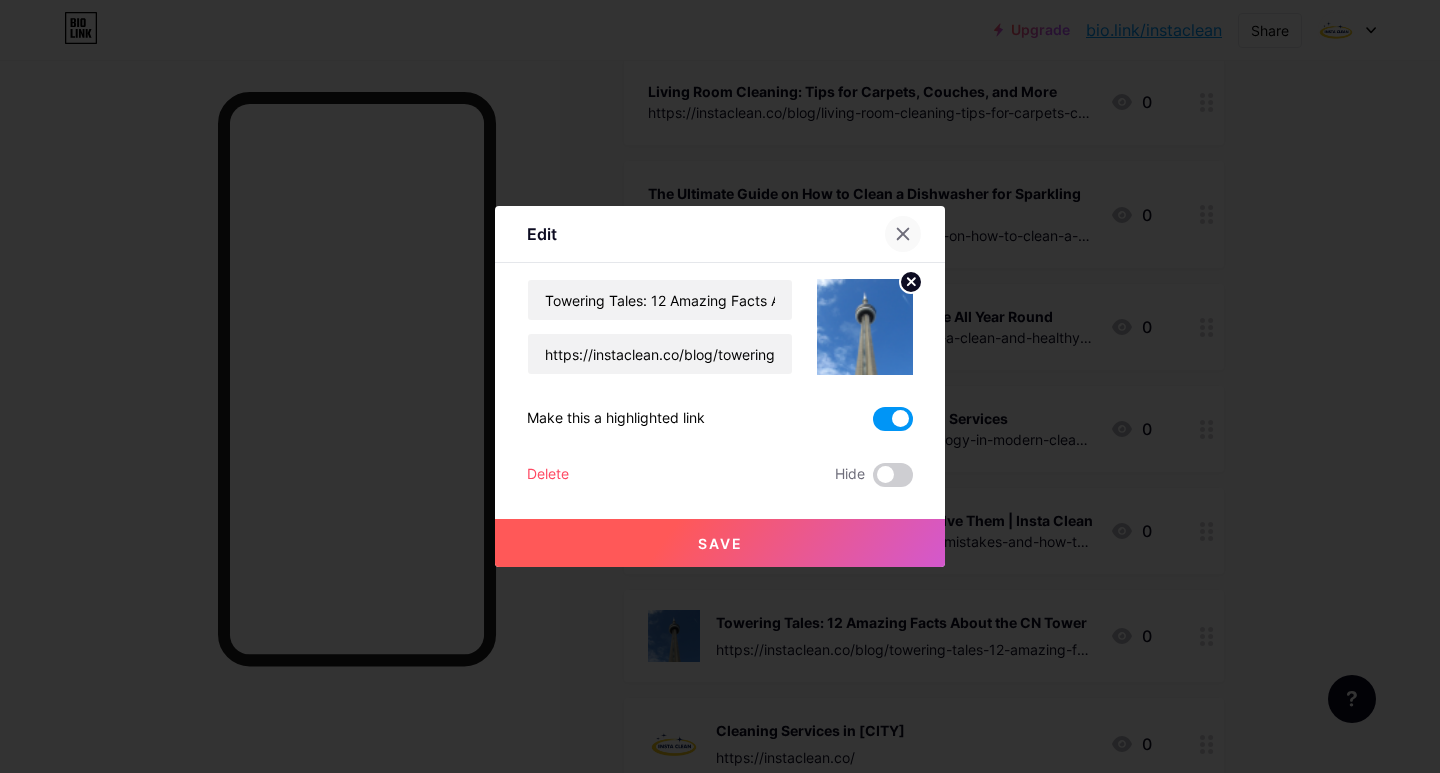 click 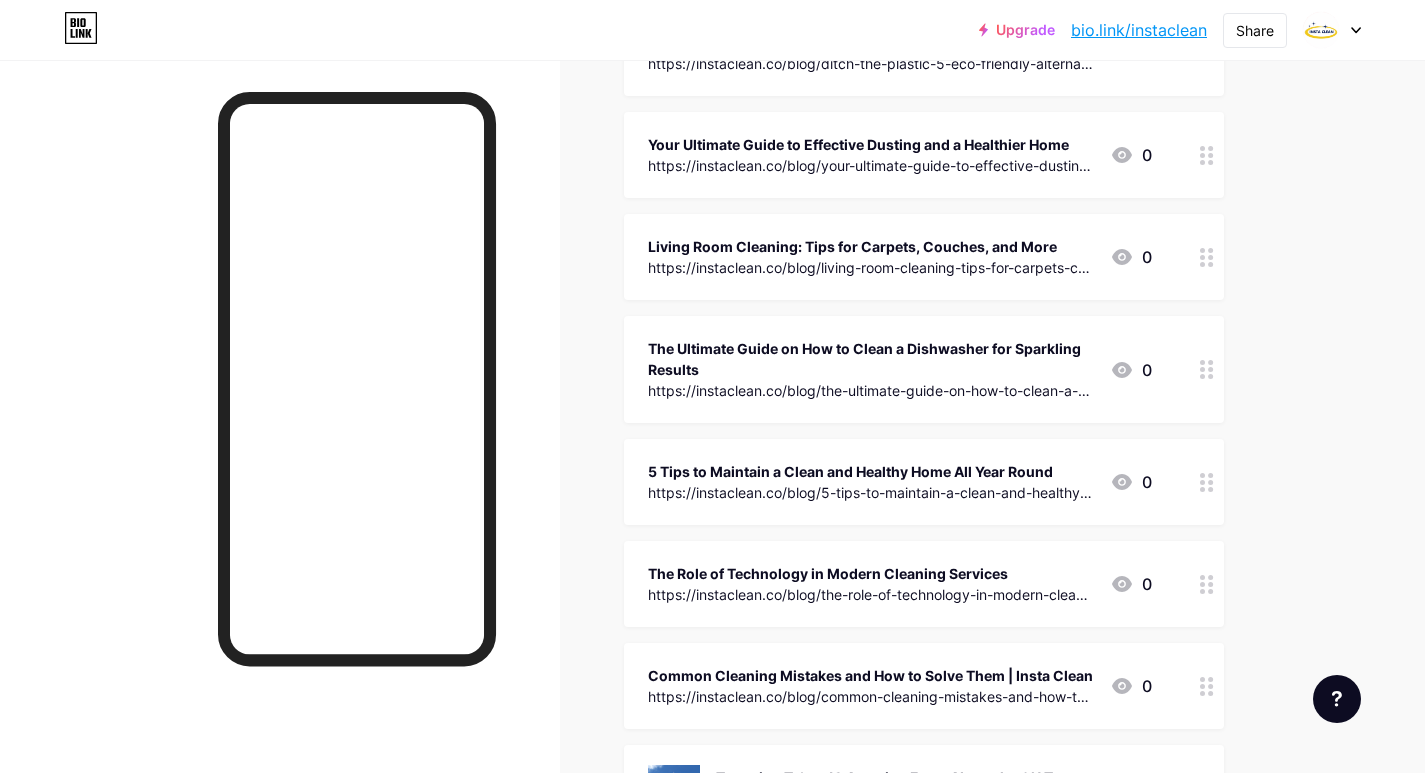 scroll, scrollTop: 1400, scrollLeft: 0, axis: vertical 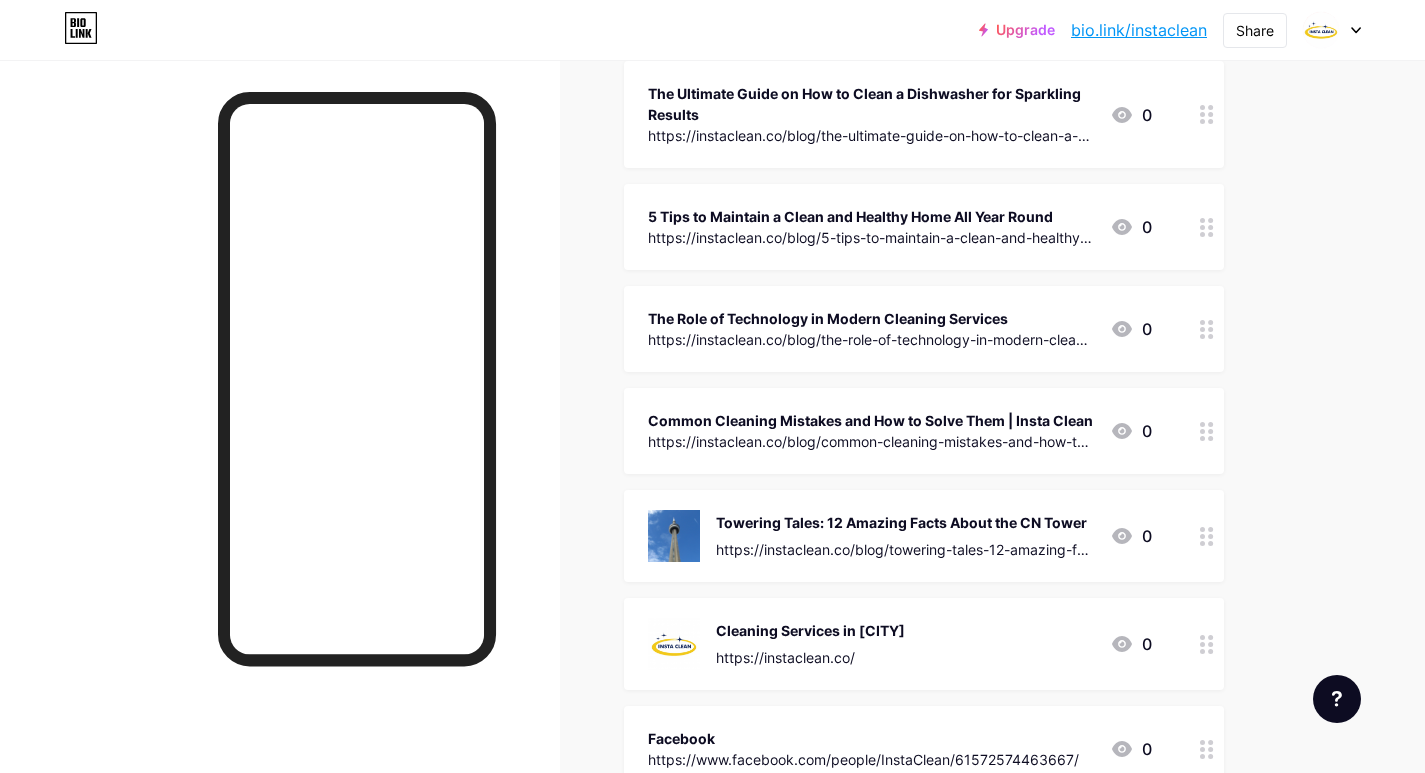 click on "Towering Tales: 12 Amazing Facts About the CN Tower
https://instaclean.co/blog/towering-tales-12-amazing-facts-about-the-cn-tower" at bounding box center [905, 536] 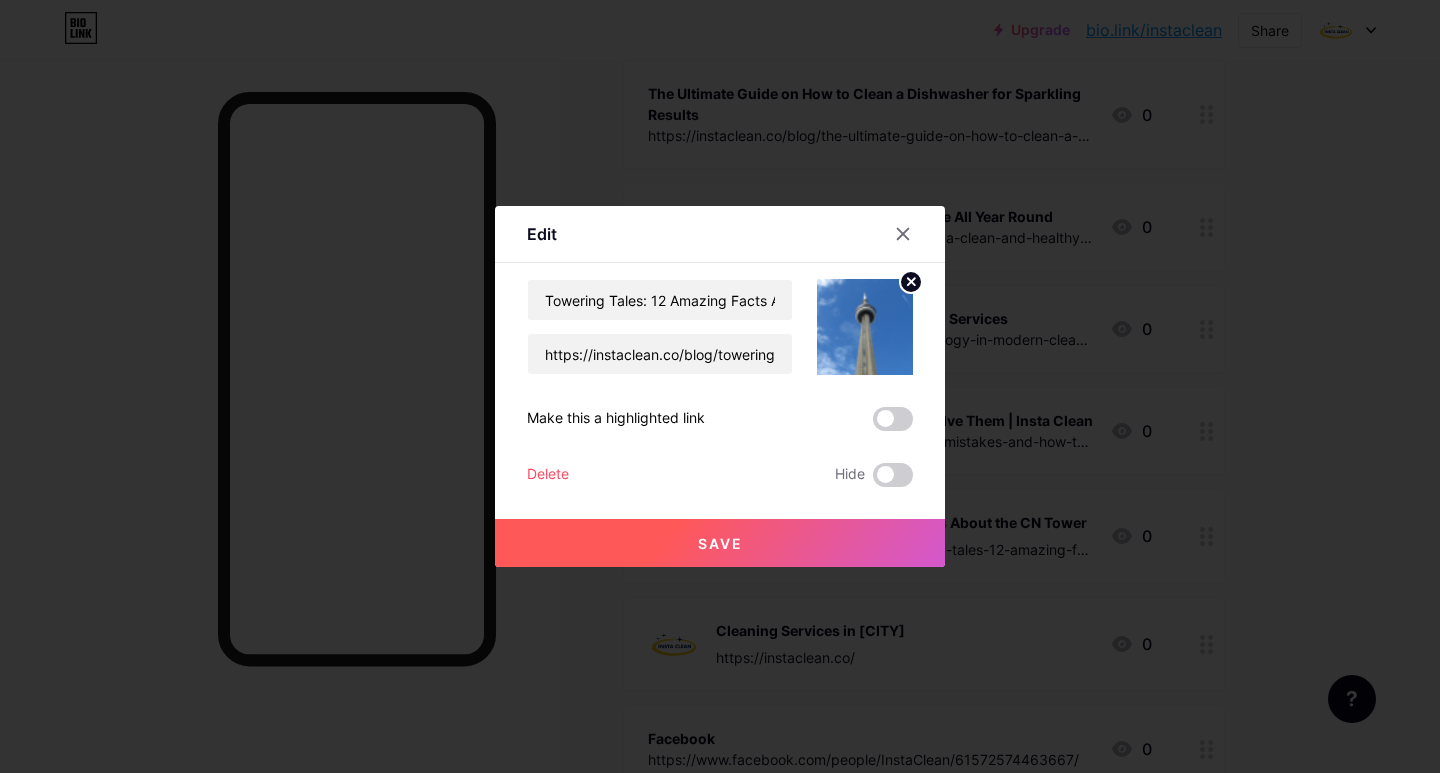 click at bounding box center (893, 419) 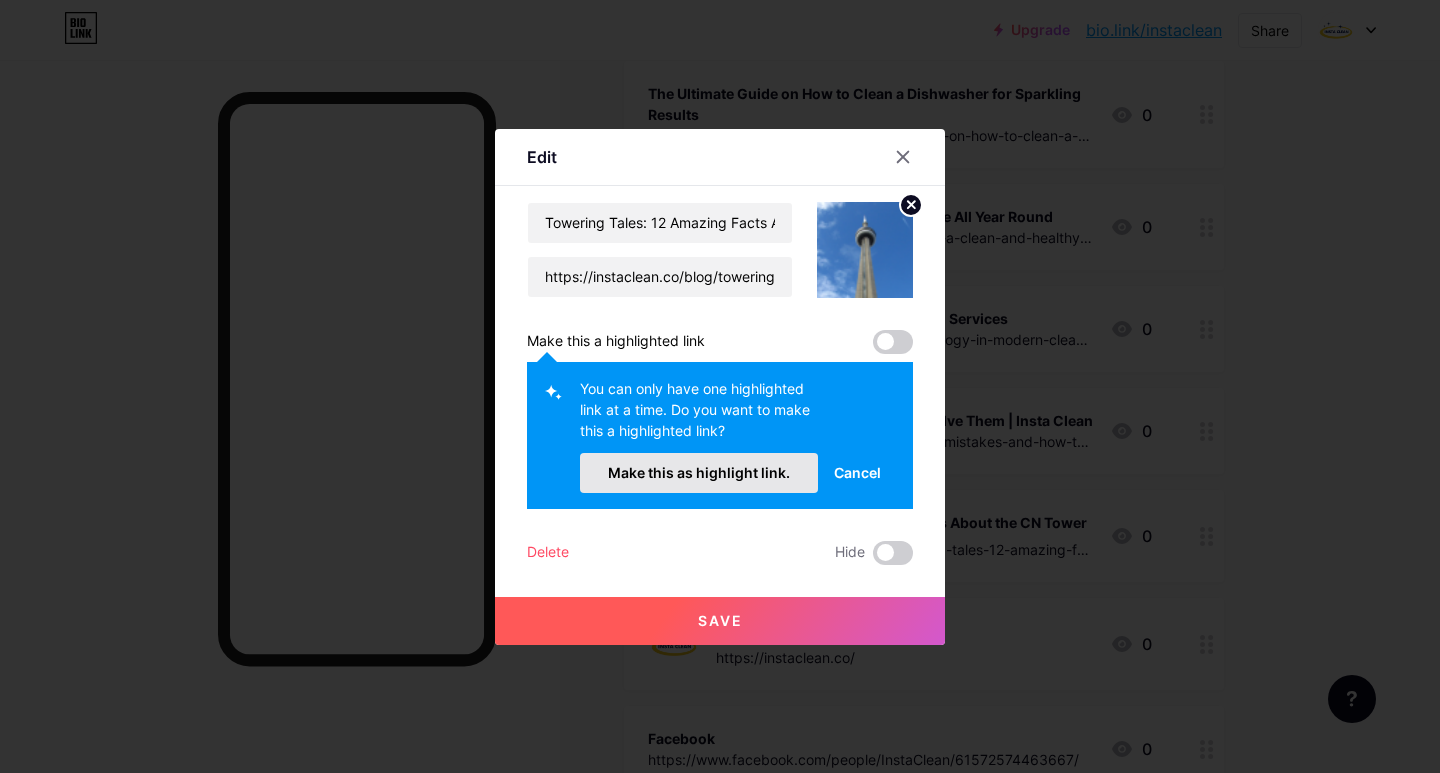 click on "Make this as highlight link." at bounding box center [699, 473] 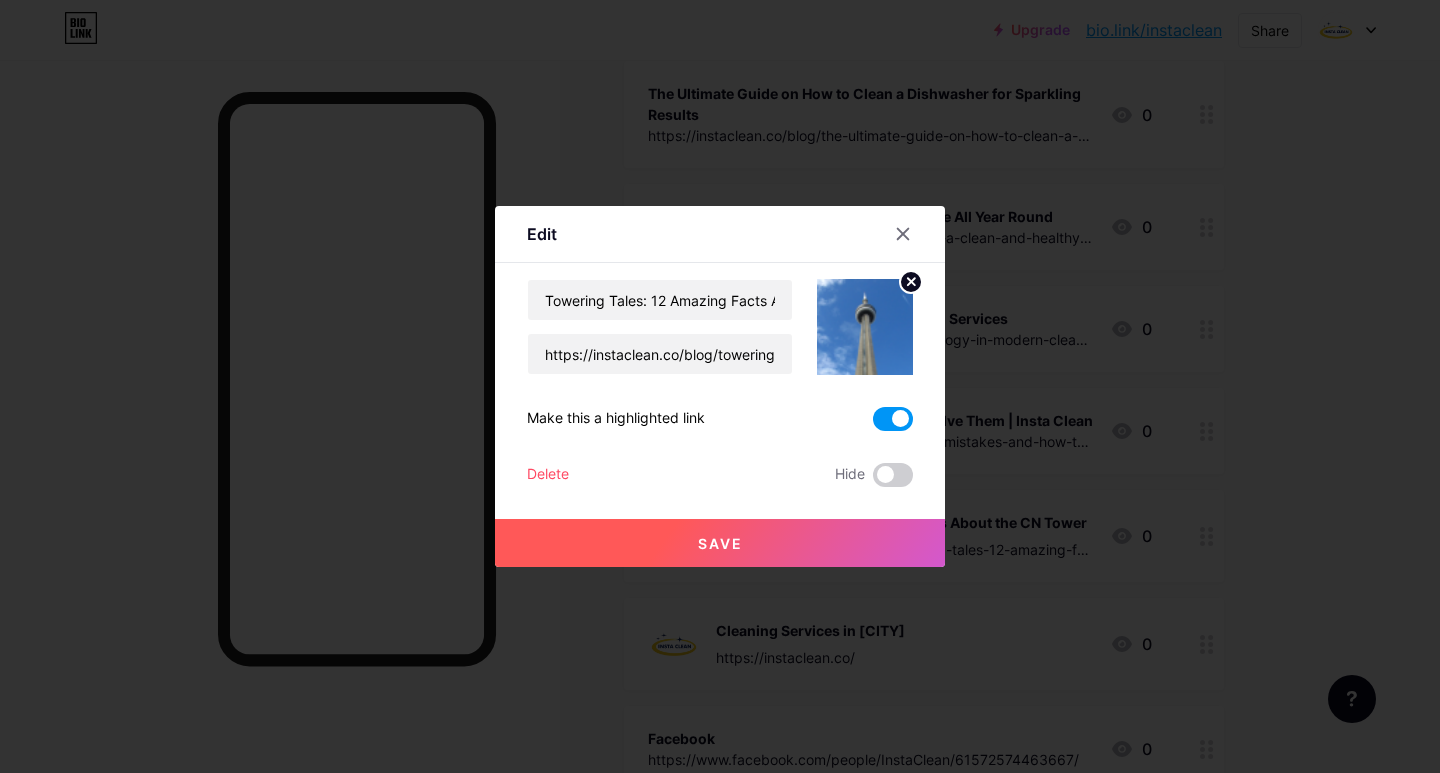 click at bounding box center (720, 386) 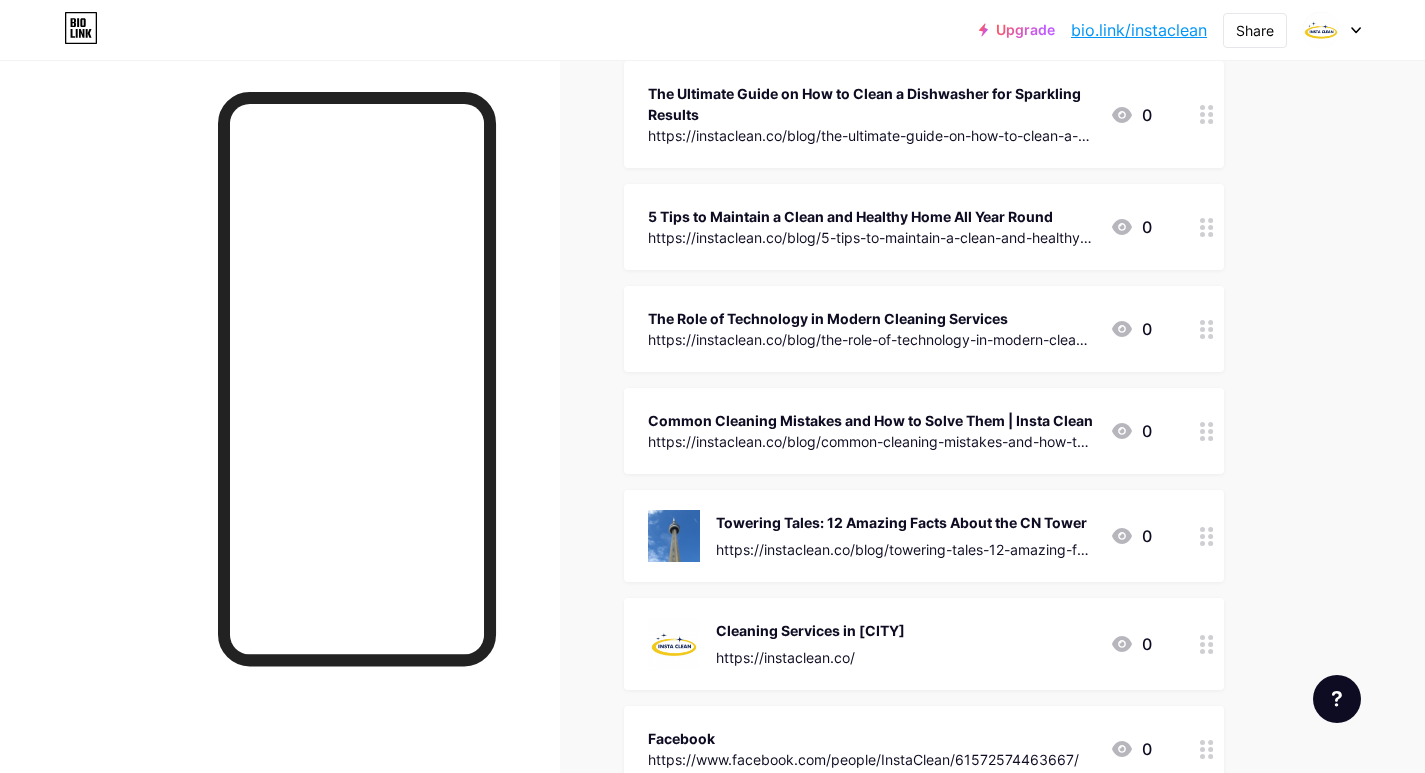 click 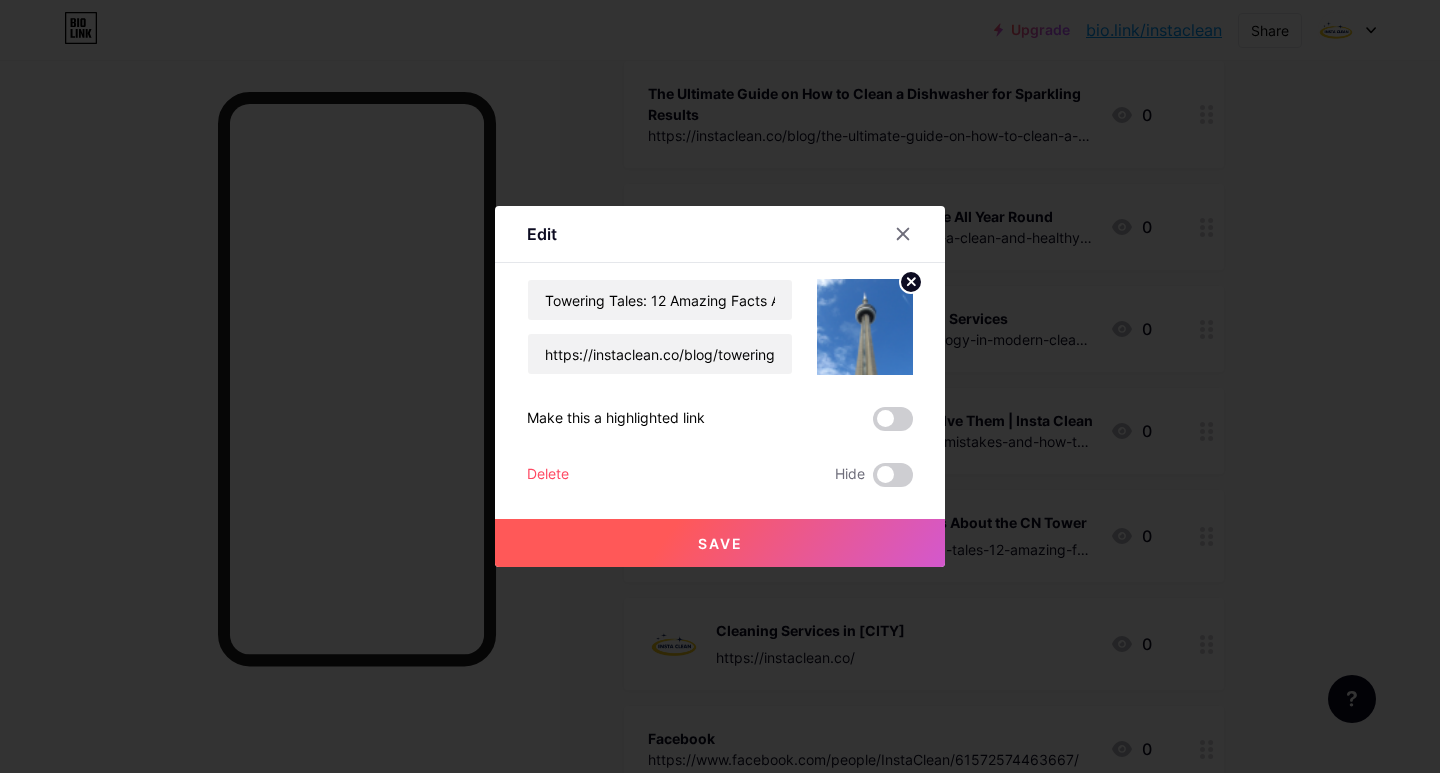 click at bounding box center [893, 419] 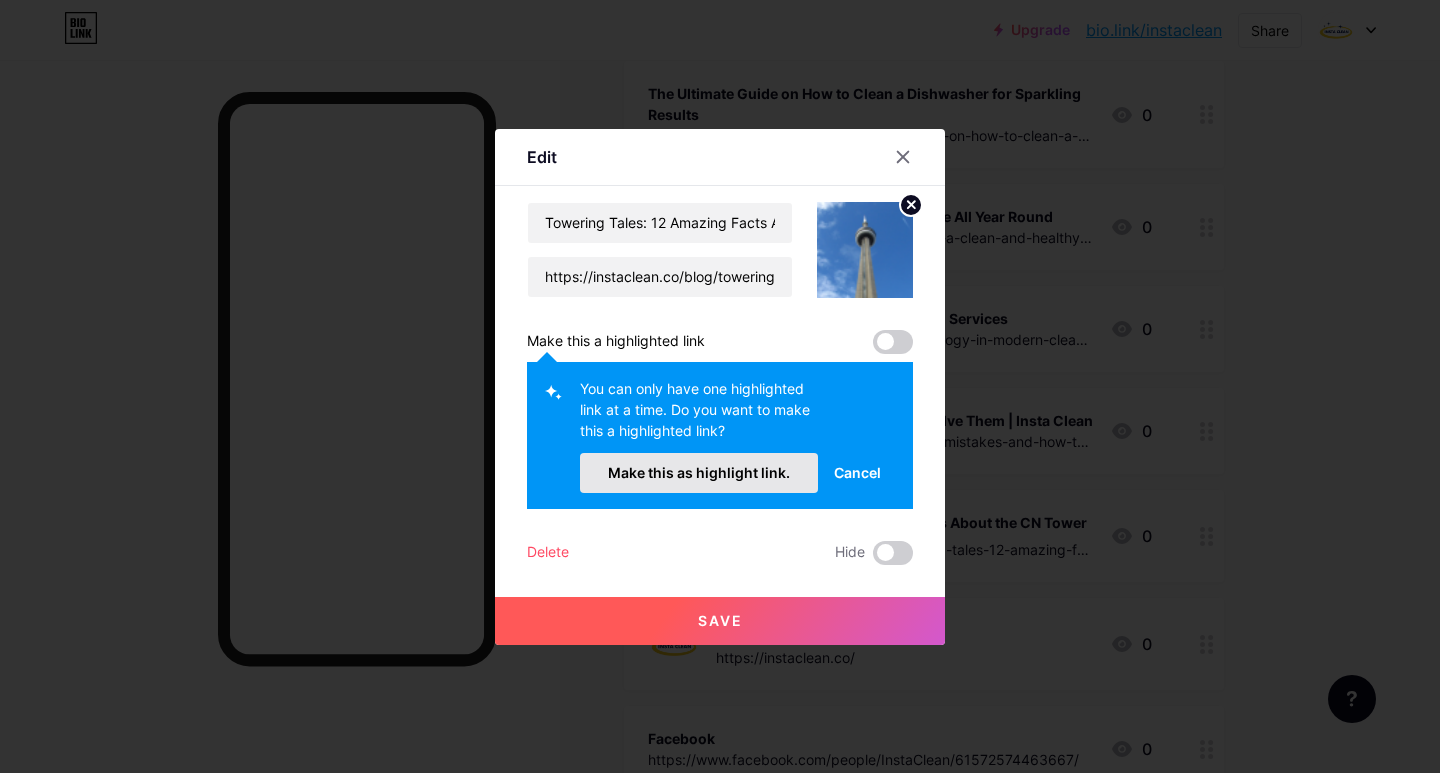 click on "Make this as highlight link." at bounding box center [699, 473] 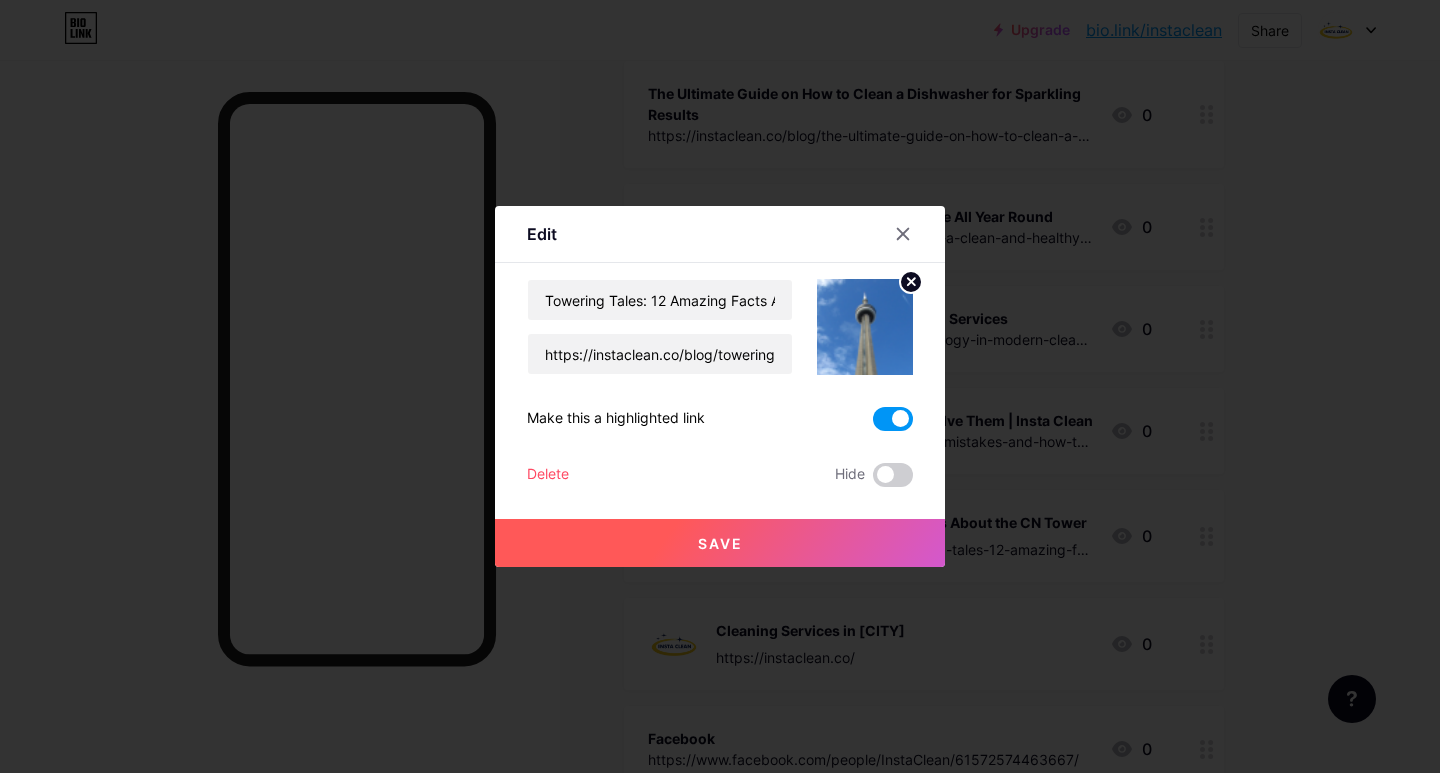 click on "Save" at bounding box center [720, 543] 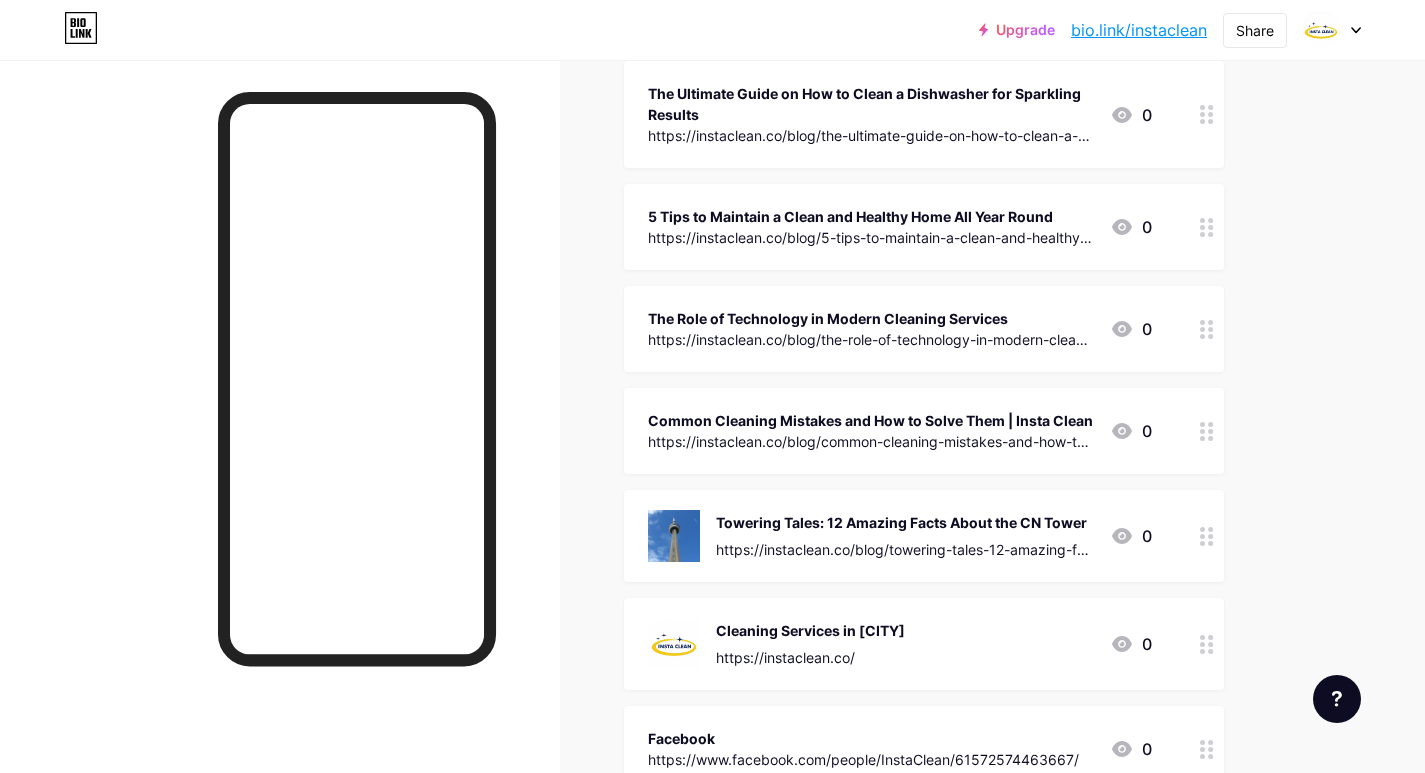 drag, startPoint x: 1285, startPoint y: 442, endPoint x: 1297, endPoint y: 456, distance: 18.439089 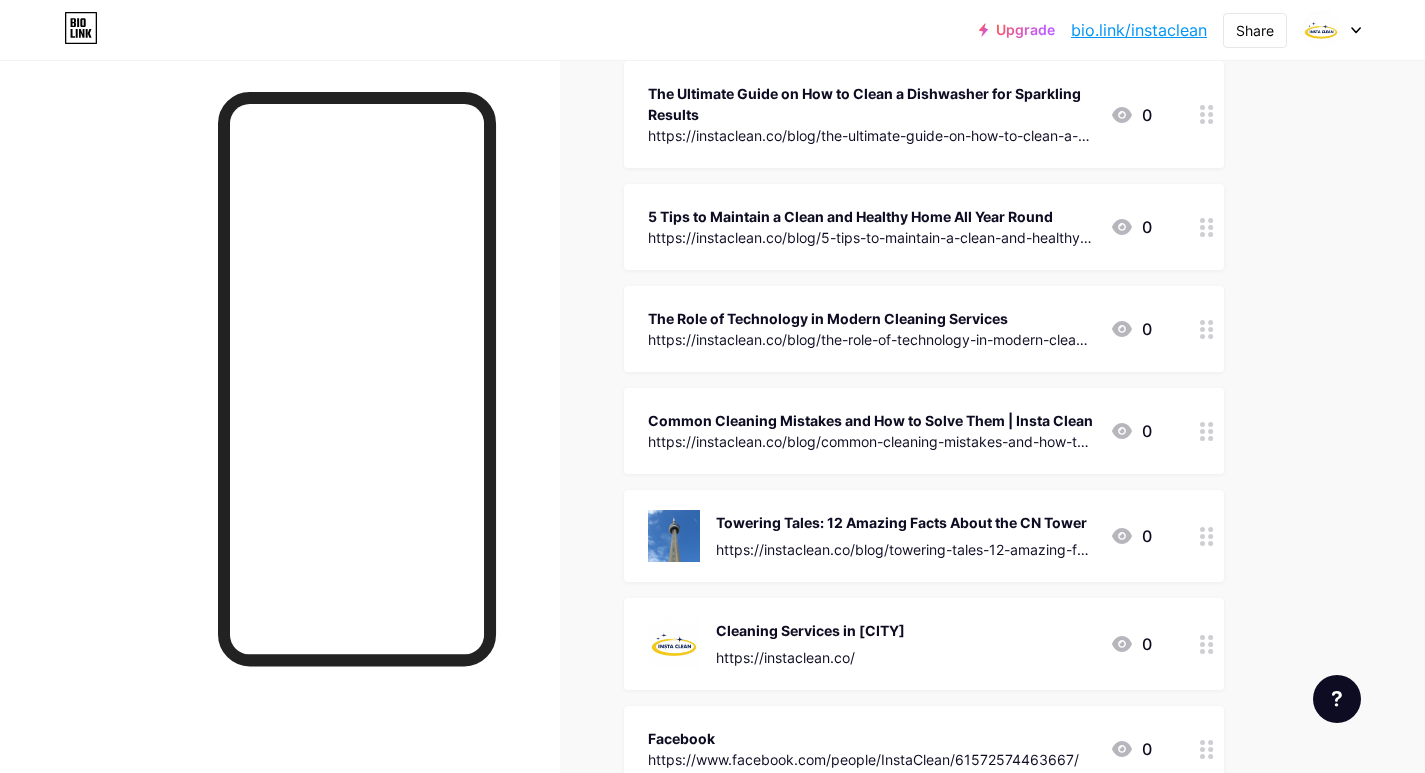 click on "Links
Posts
Design
Subscribers
NEW
Stats
Settings       + ADD LINK     + ADD EMBED
+ Add header
Deep Cleaning Demystified With Our Guide To A Sparkling Home
https://instaclean.co/blog/deep-cleaning-guide
0
Why is [CITY] Called The Six? Unpacking the Famous Nickname
https://instaclean.co/blog/why-is-toronto-called-the-six
0
Know the Power Duo: Sparkling Clean with Vinegar and Baking Soda
https://instaclean.co/blog/know-the-power-duo-sparkling-clean-with-vinegar-and-baking-soda
0
Waterless Sofa Cleaning: Expert Tips for a Fresh Couch
https://instaclean.co/blog/waterless-sofa-cleaning-expert-tips-for-a-fresh-couch" at bounding box center [654, -107] 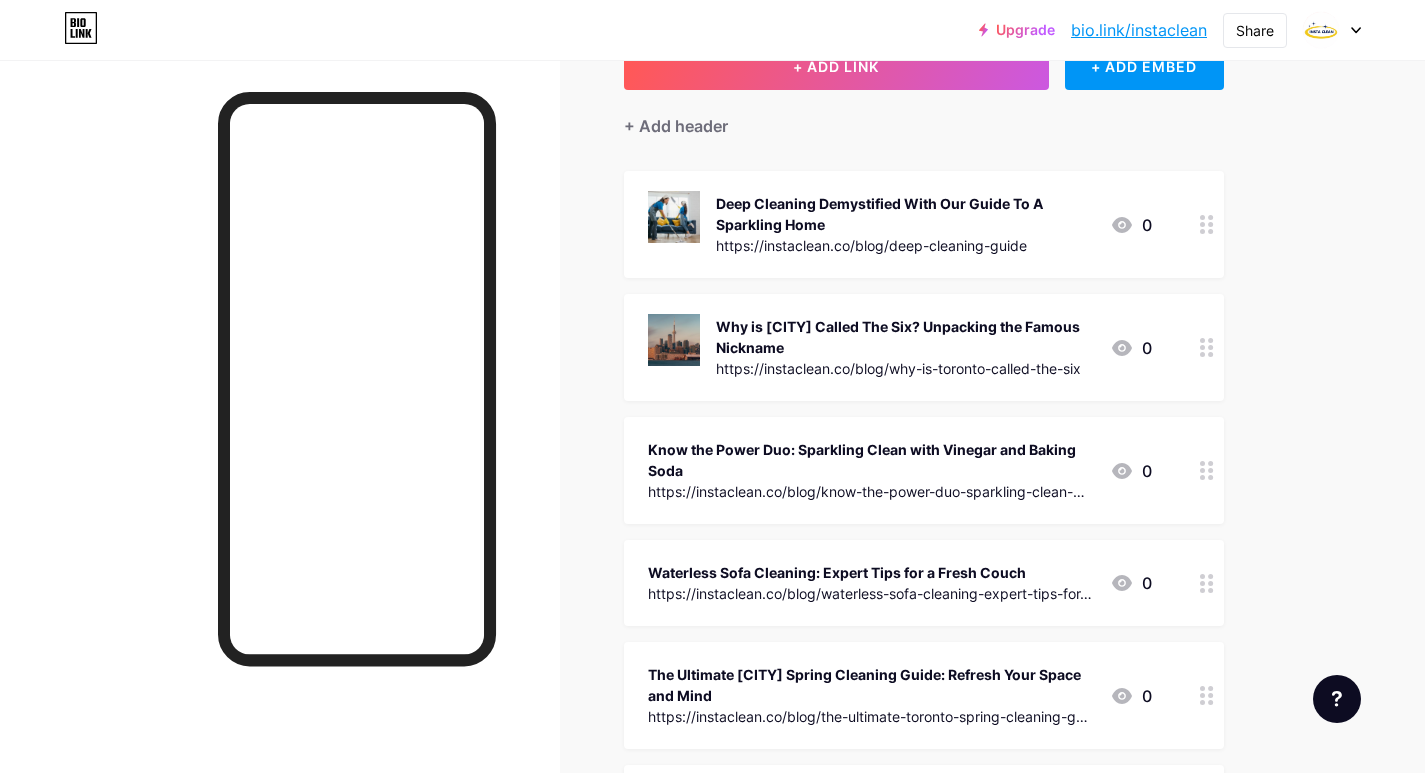 scroll, scrollTop: 0, scrollLeft: 0, axis: both 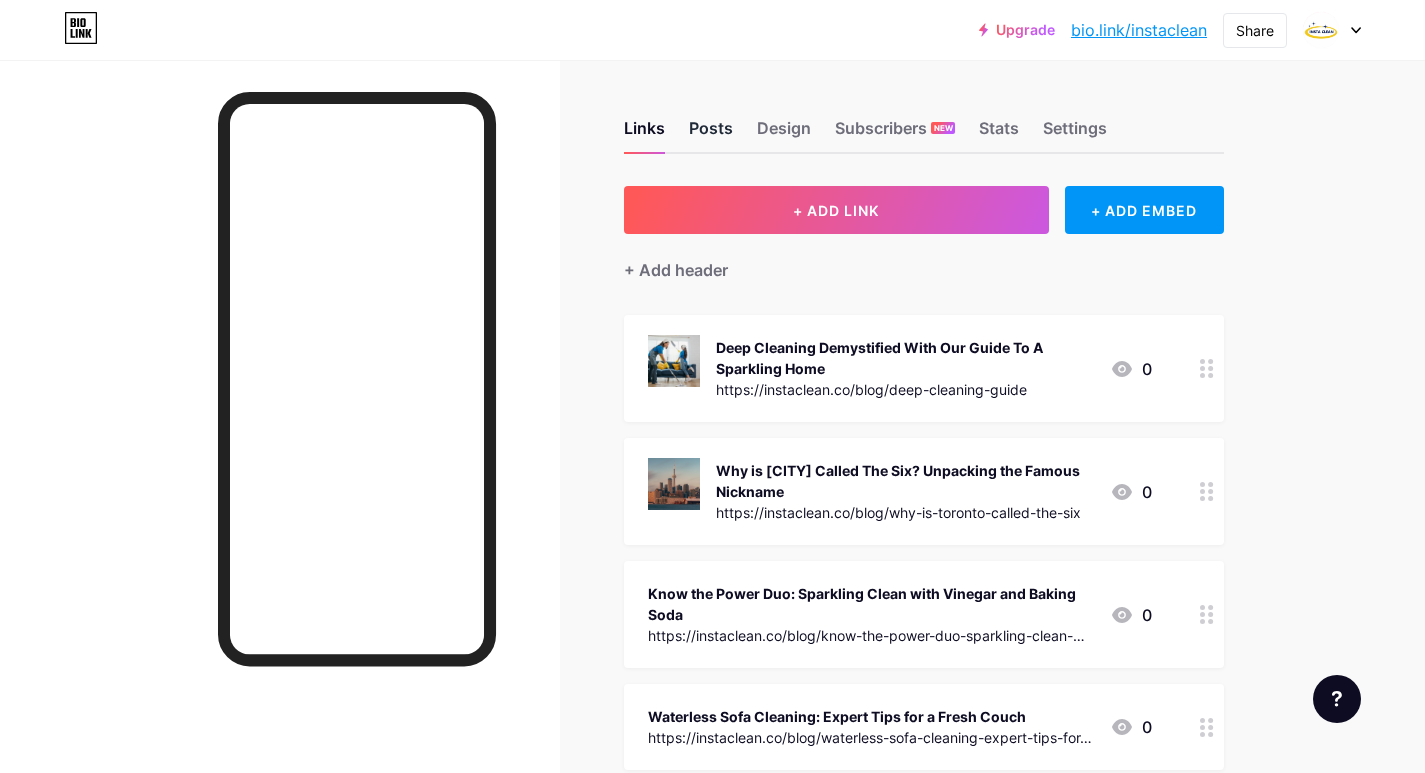 click on "Posts" at bounding box center [711, 134] 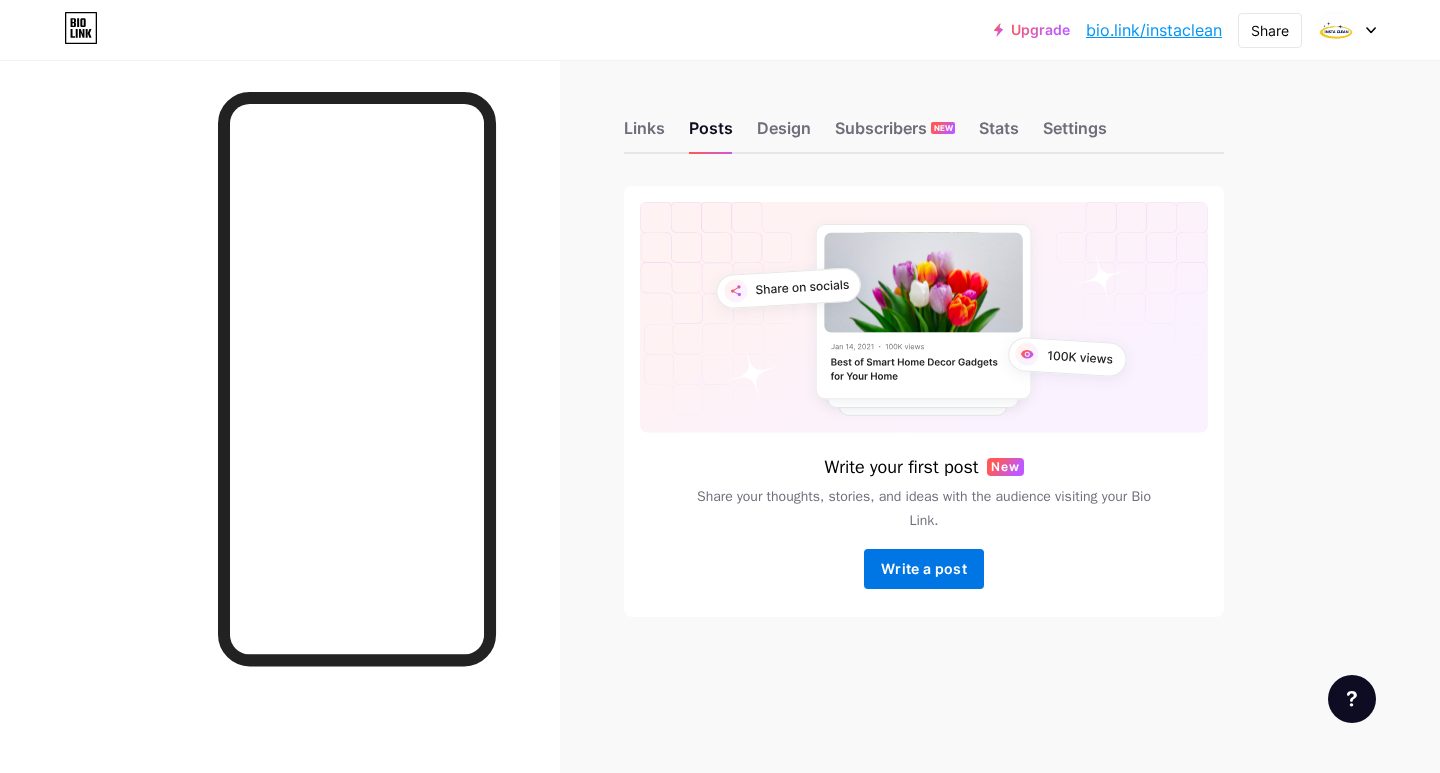 click on "Write a post" at bounding box center [924, 568] 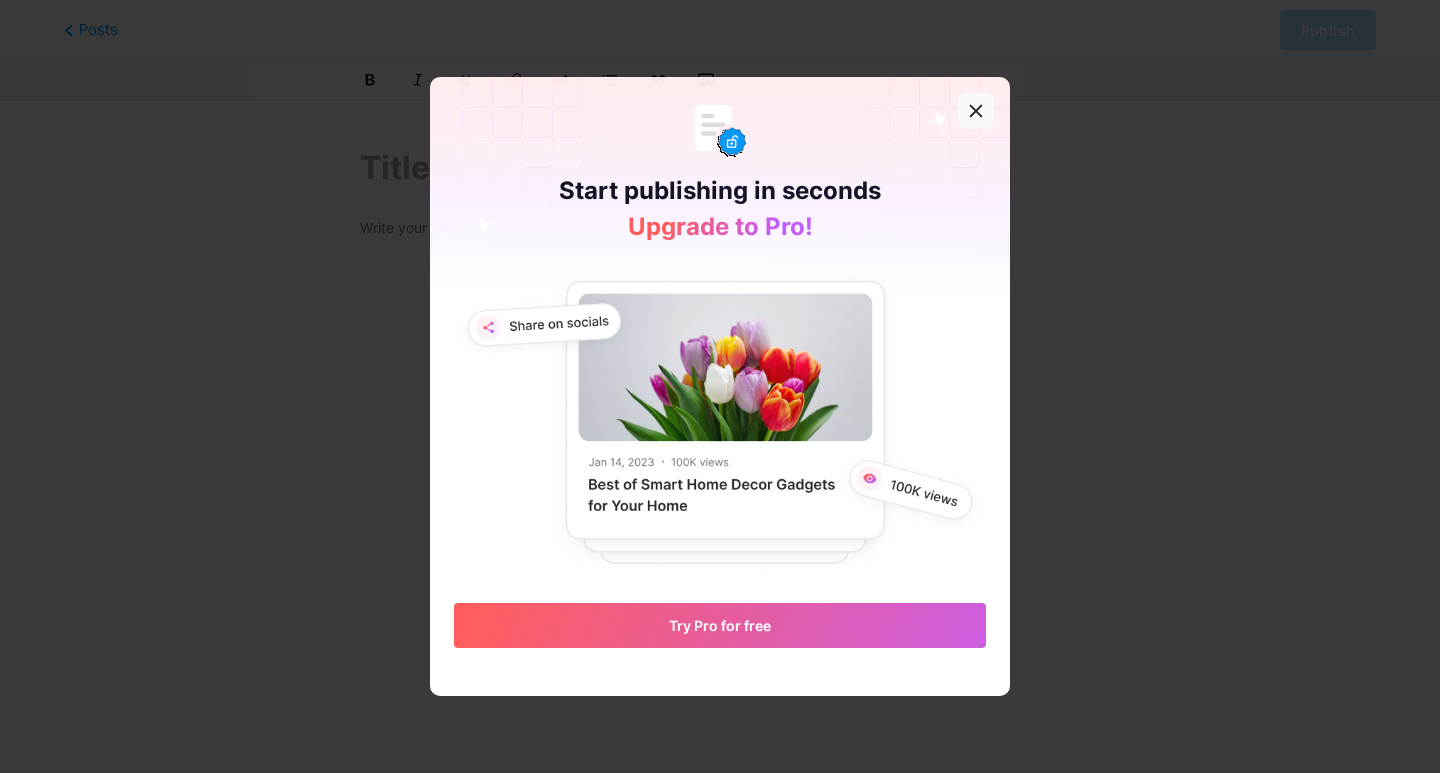 click 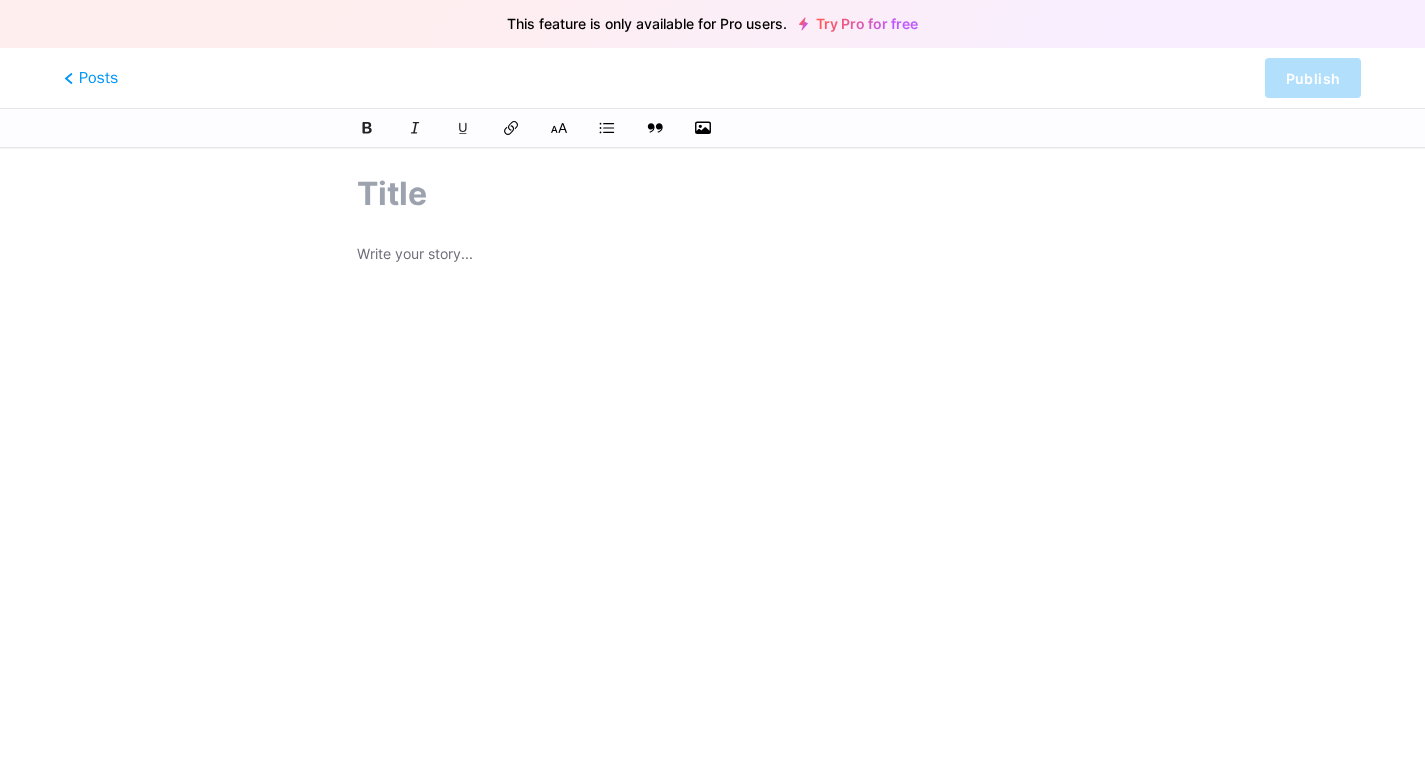 scroll, scrollTop: 0, scrollLeft: 0, axis: both 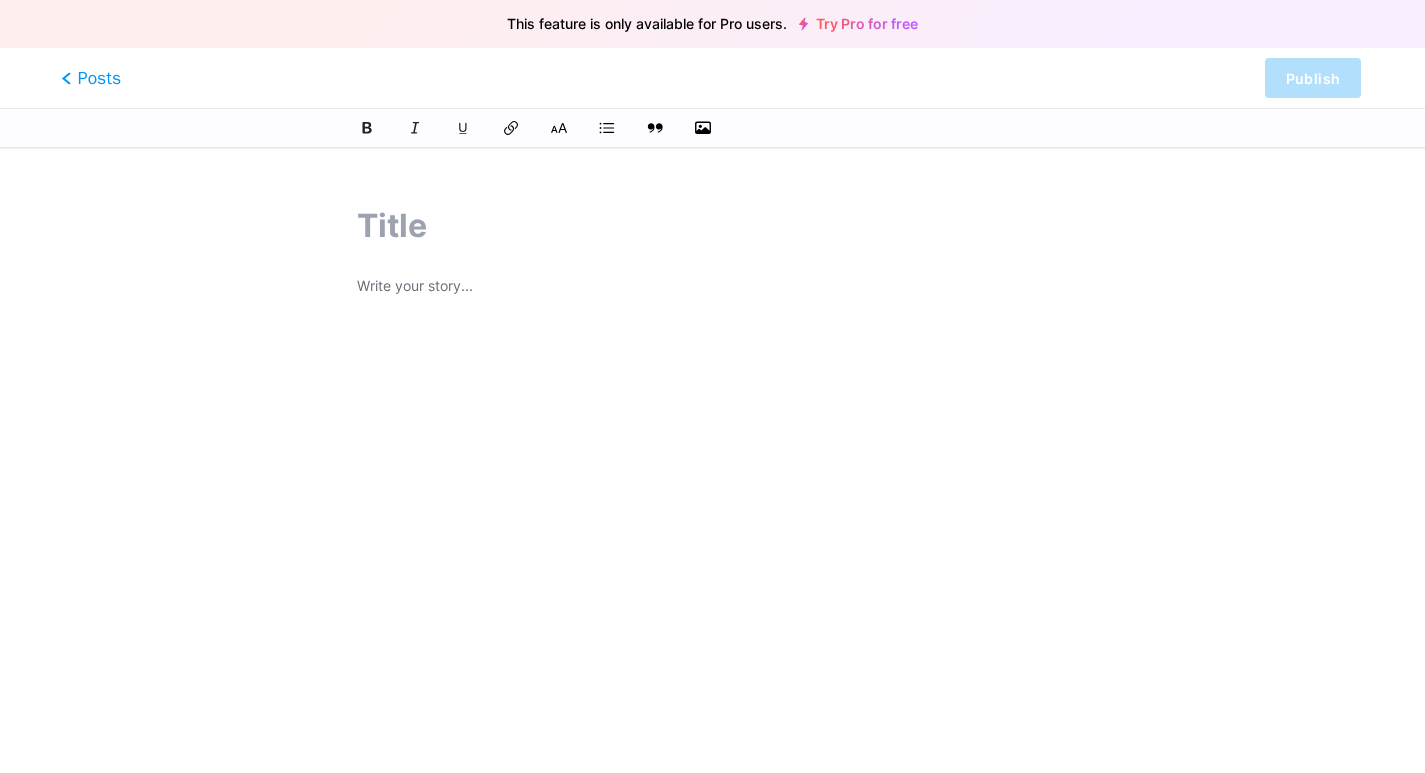 click on "Posts" at bounding box center [91, 78] 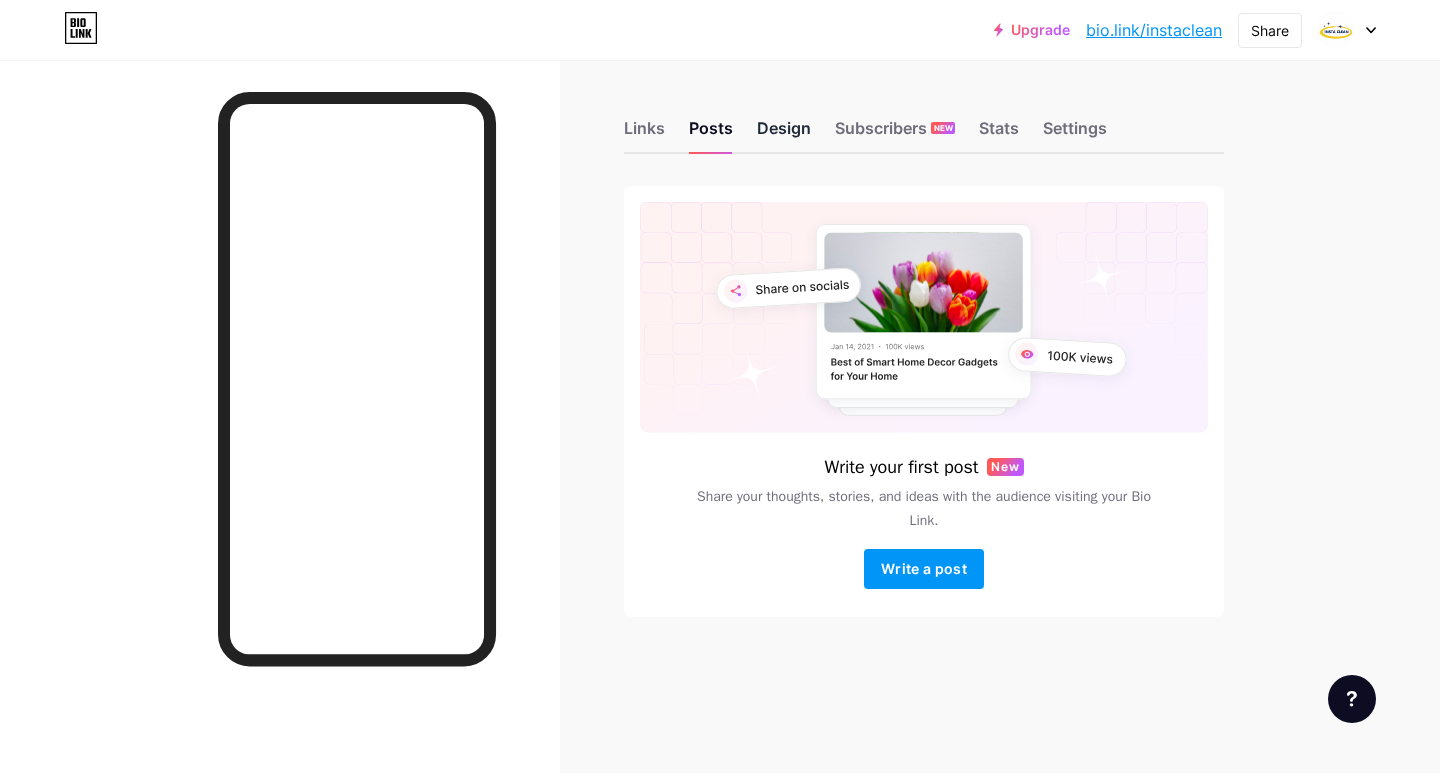 click on "Design" at bounding box center (784, 134) 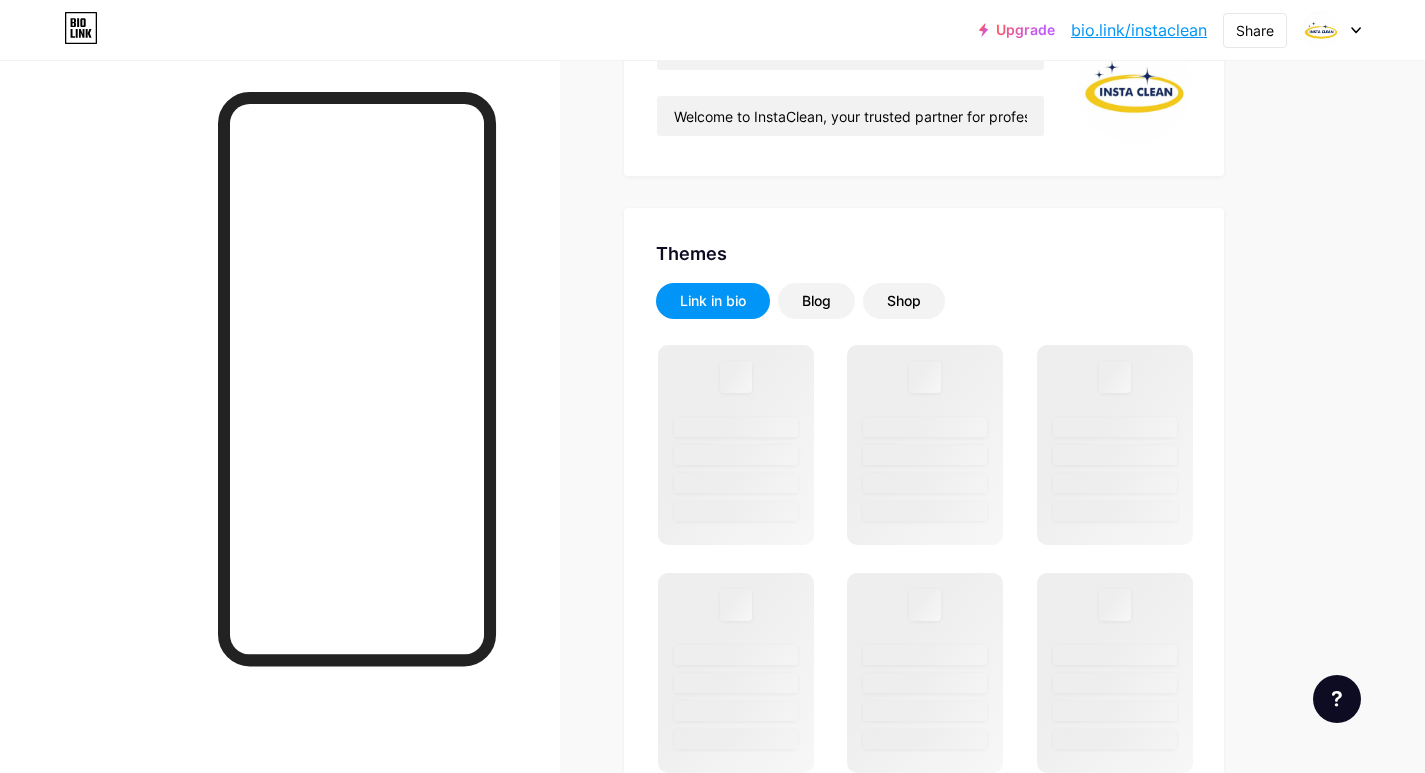 scroll, scrollTop: 300, scrollLeft: 0, axis: vertical 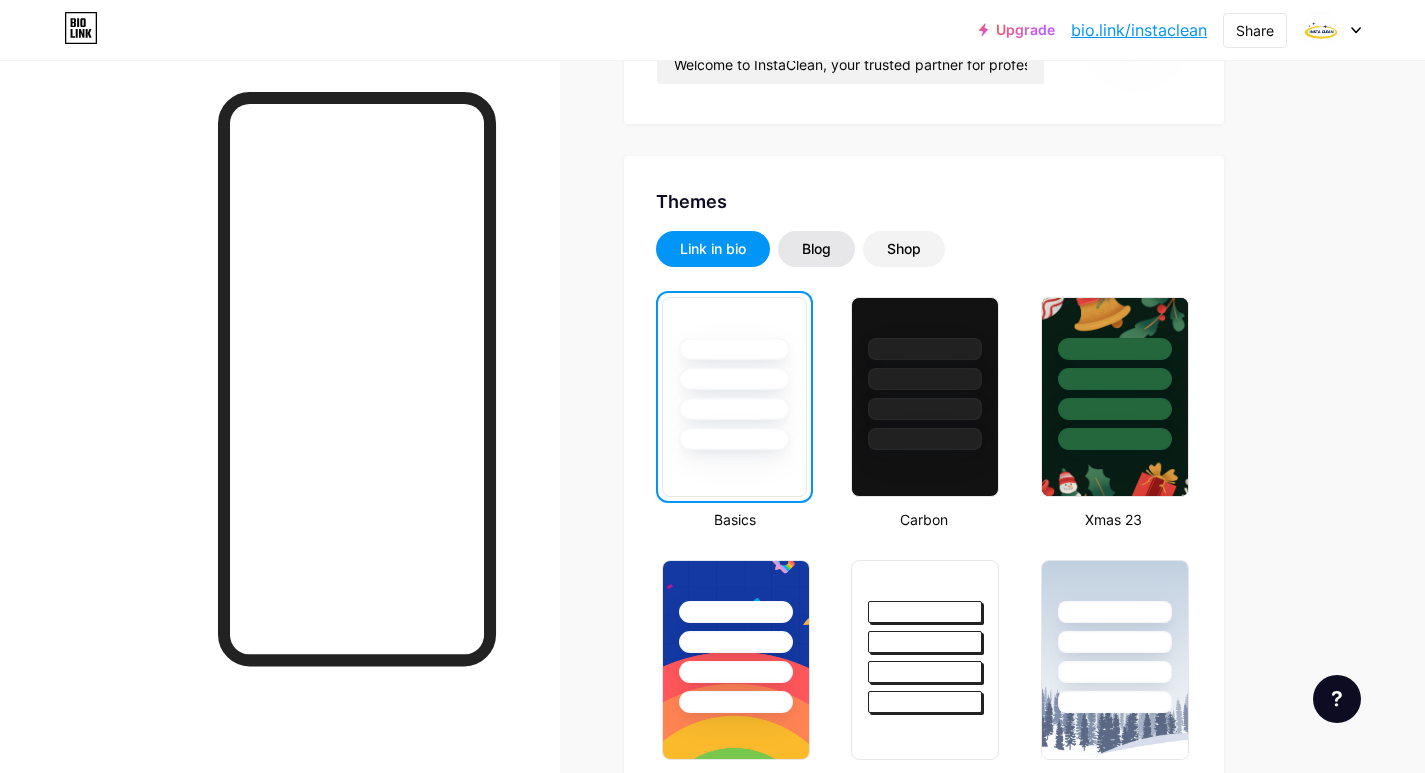 click on "Blog" at bounding box center [816, 249] 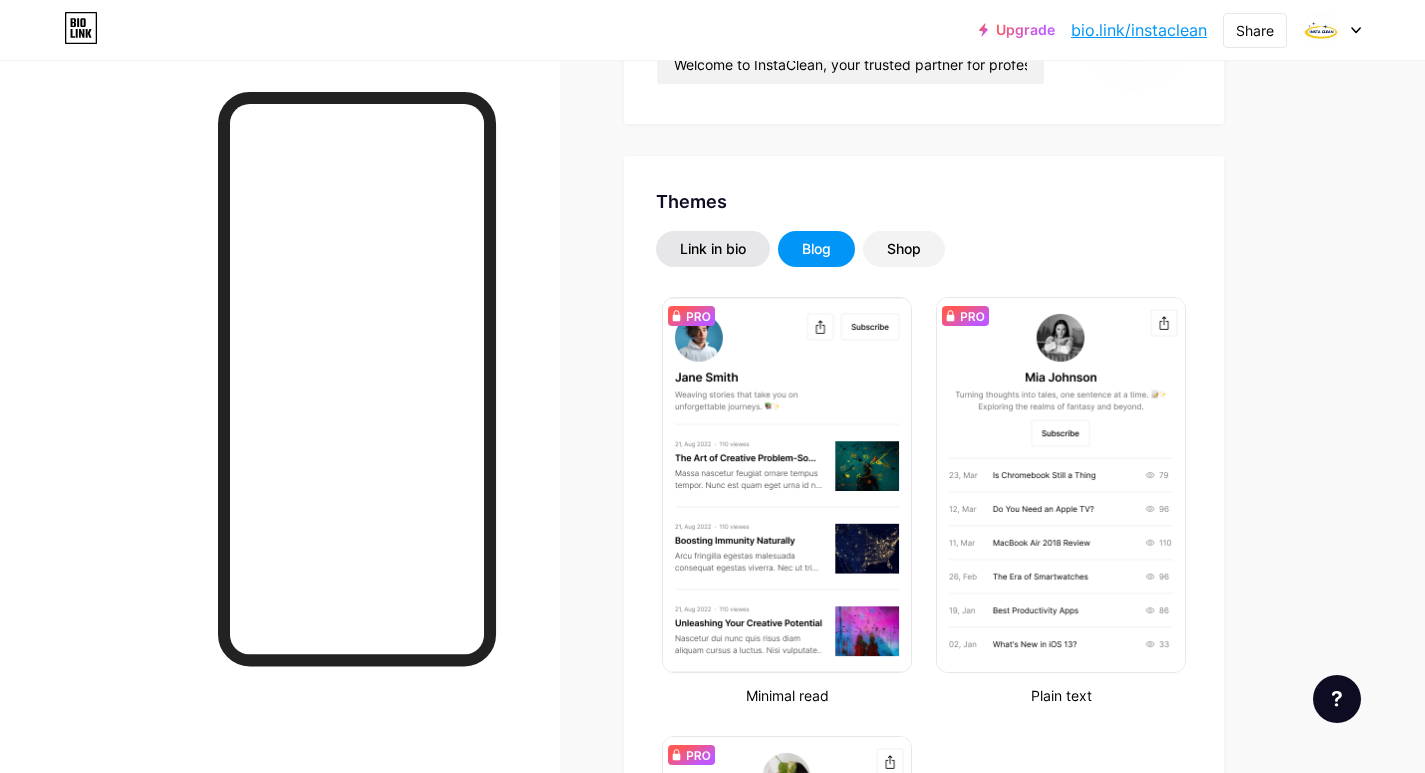 click on "Link in bio" at bounding box center [713, 249] 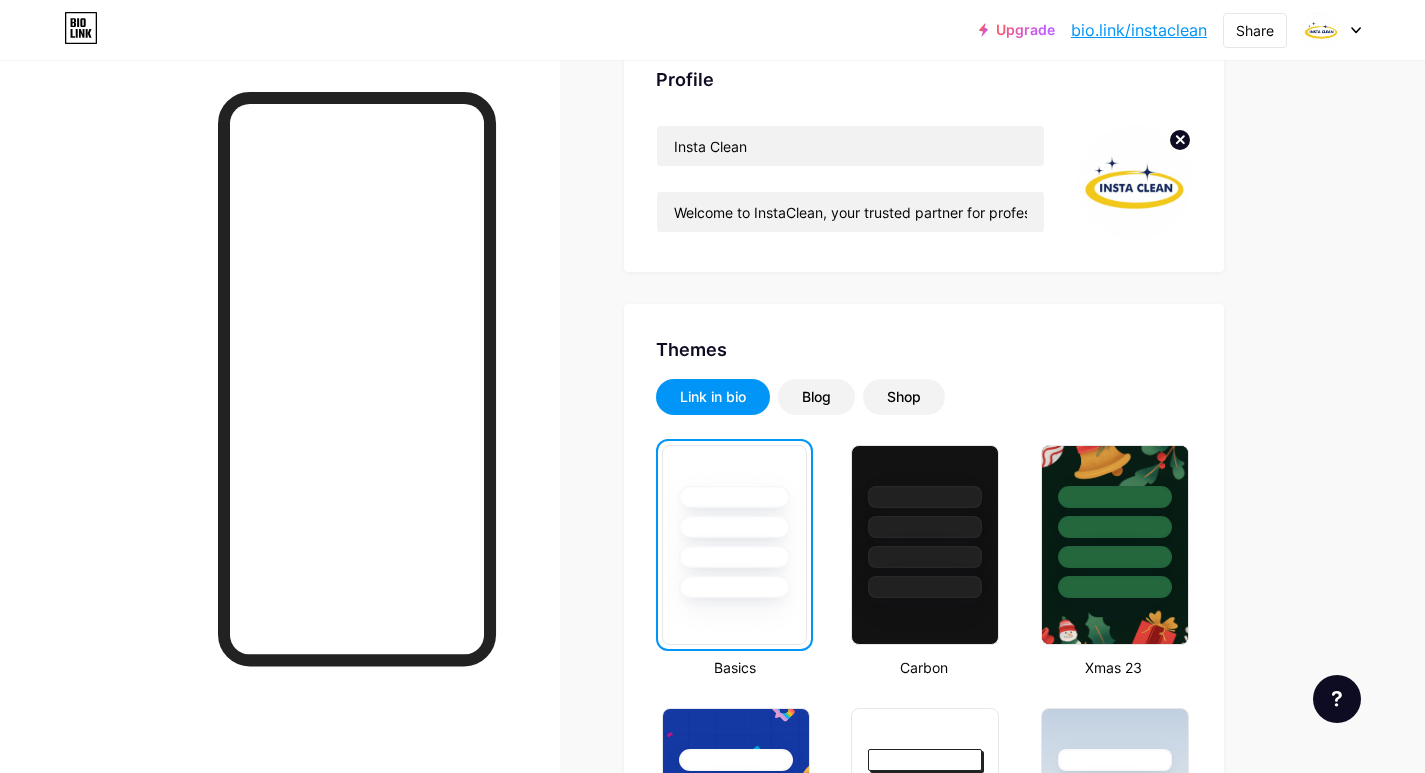 scroll, scrollTop: 0, scrollLeft: 0, axis: both 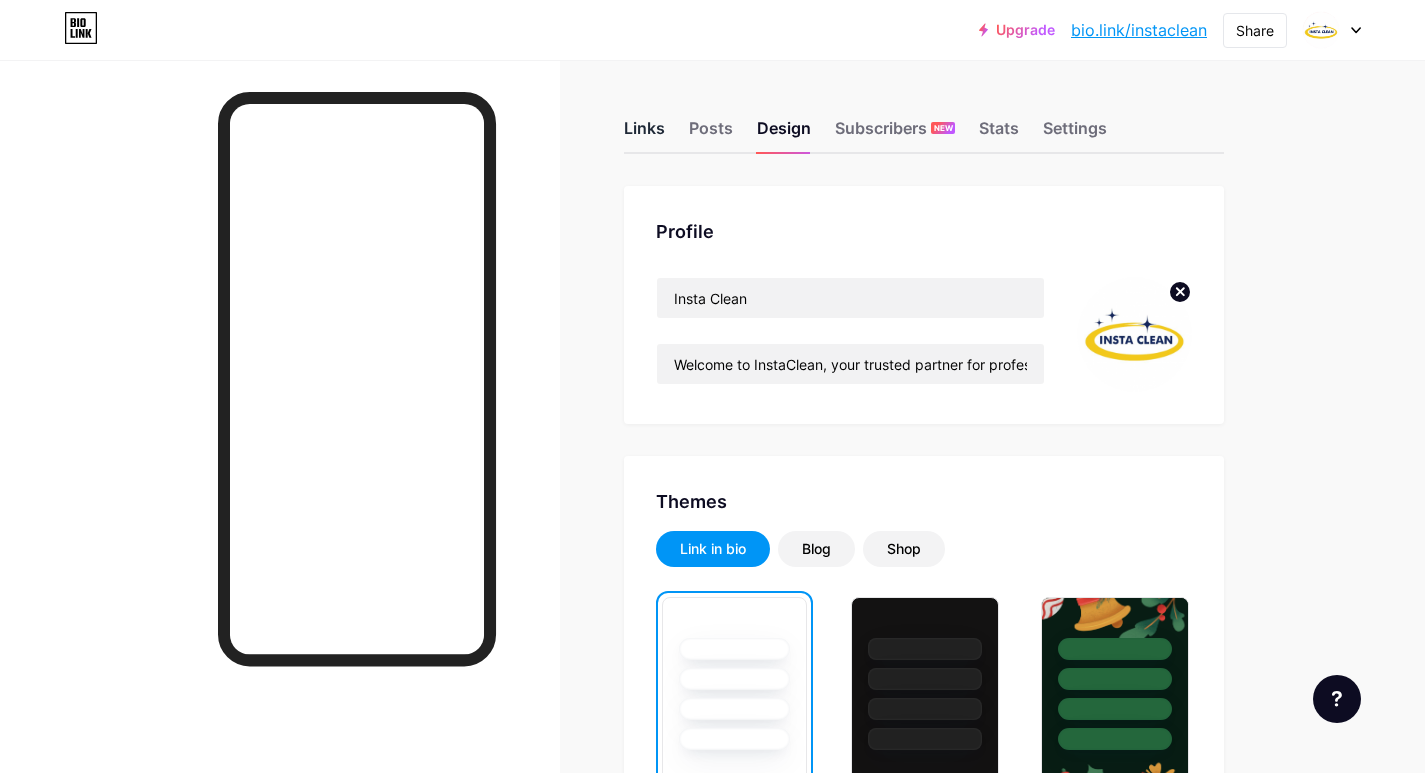 click on "Links" at bounding box center (644, 134) 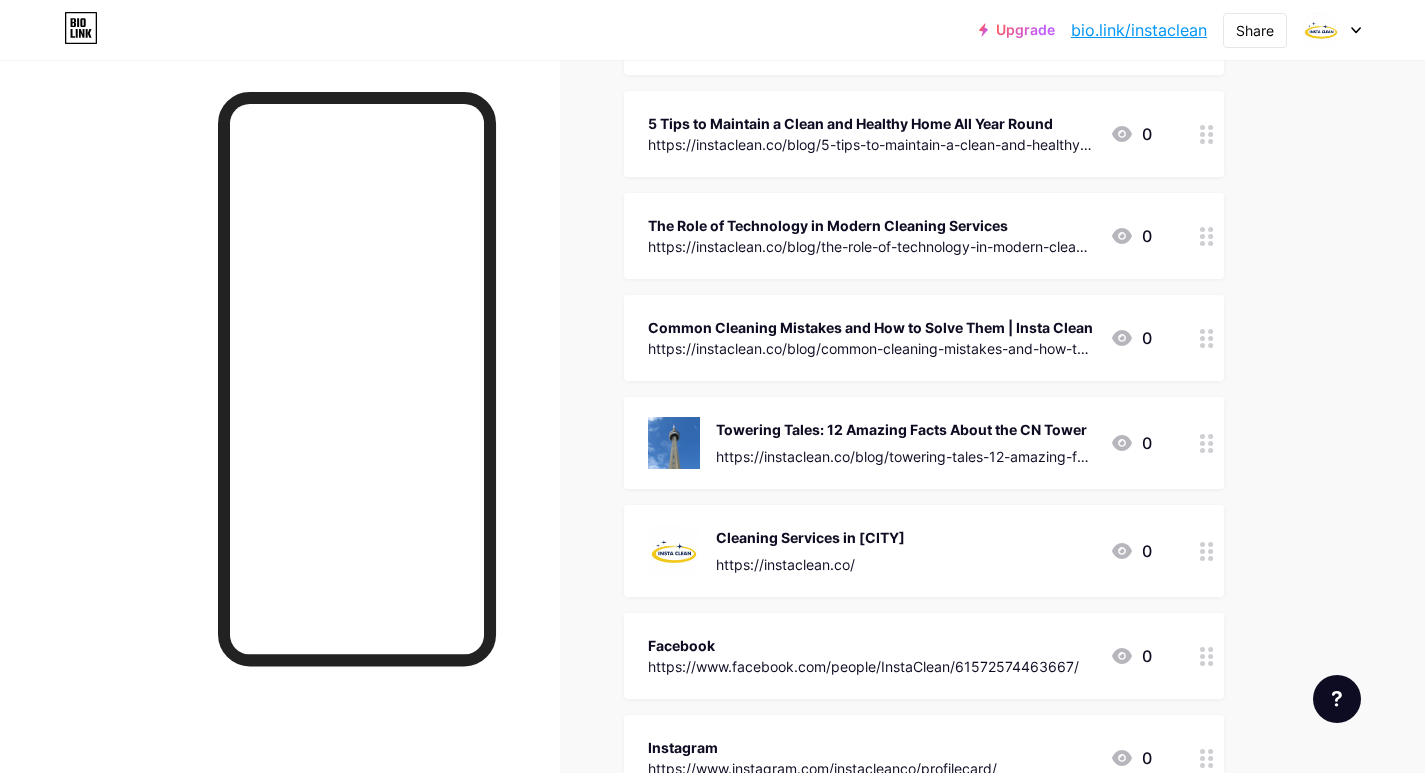 scroll, scrollTop: 1700, scrollLeft: 0, axis: vertical 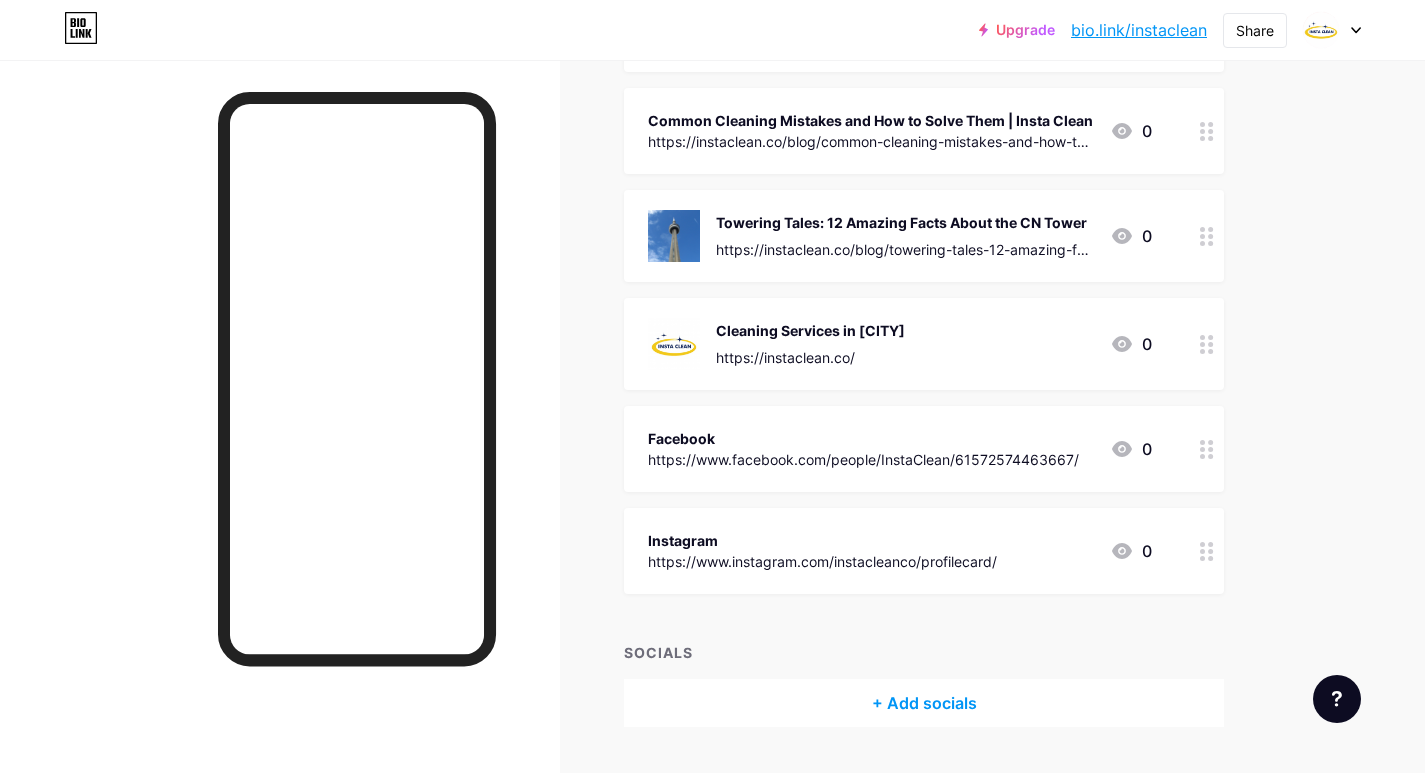 click 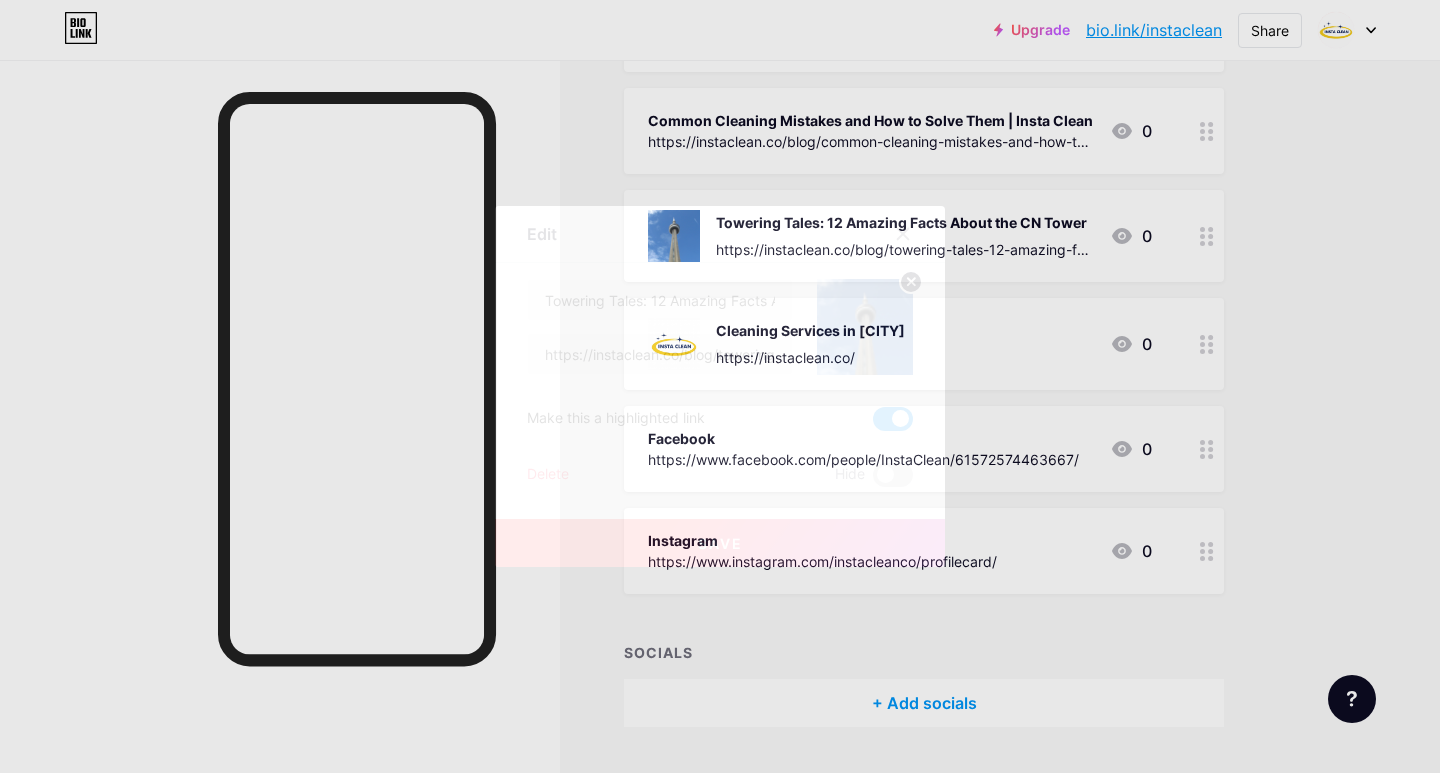 click 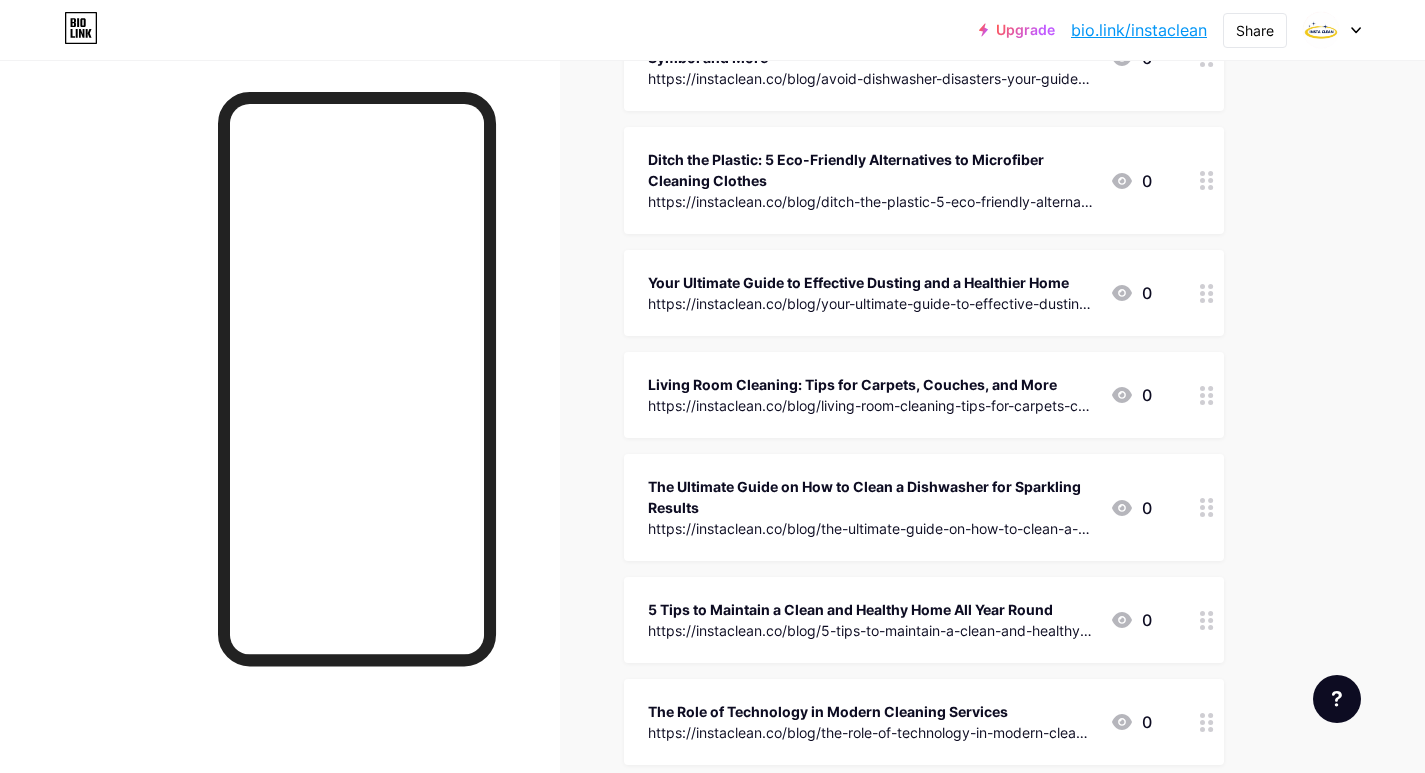 scroll, scrollTop: 900, scrollLeft: 0, axis: vertical 